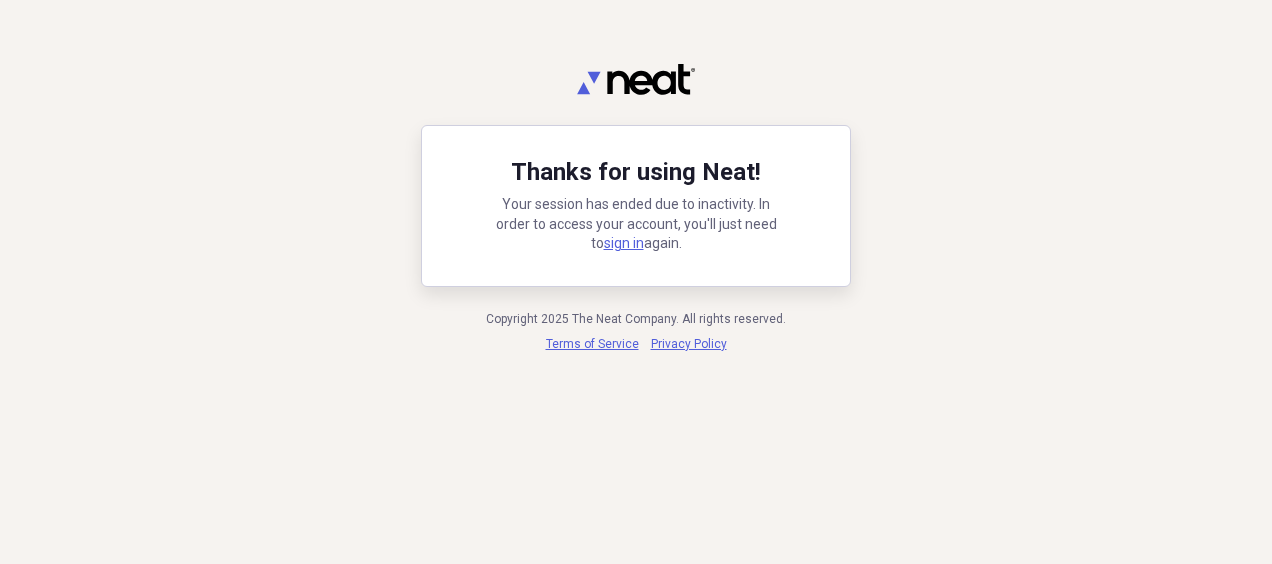 scroll, scrollTop: 0, scrollLeft: 0, axis: both 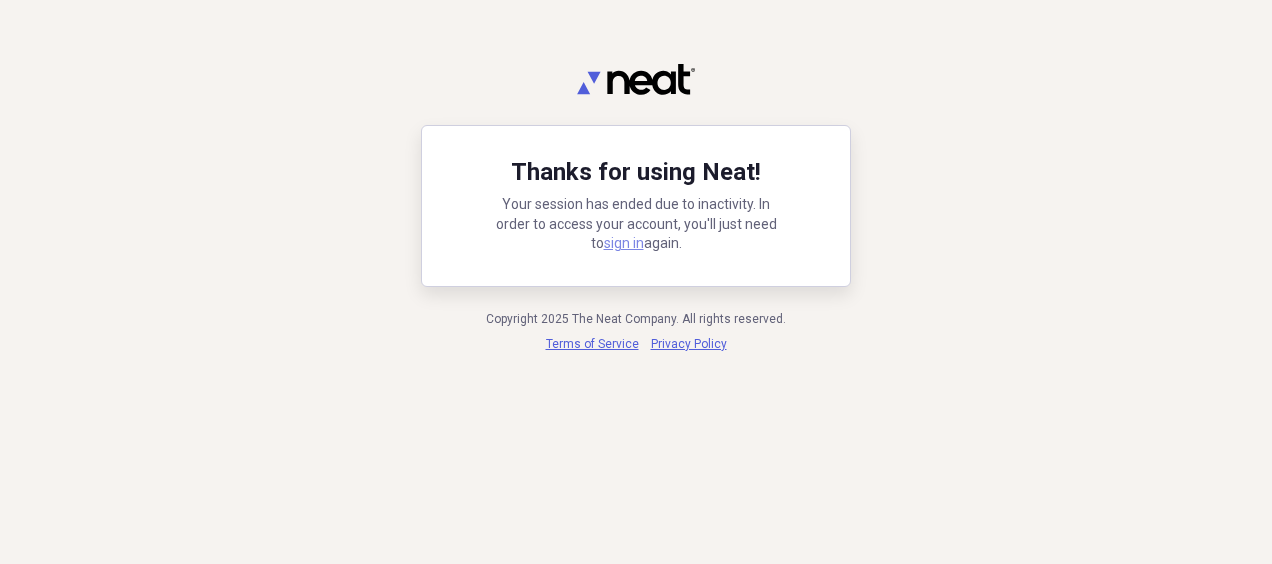 click on "sign in" at bounding box center (624, 243) 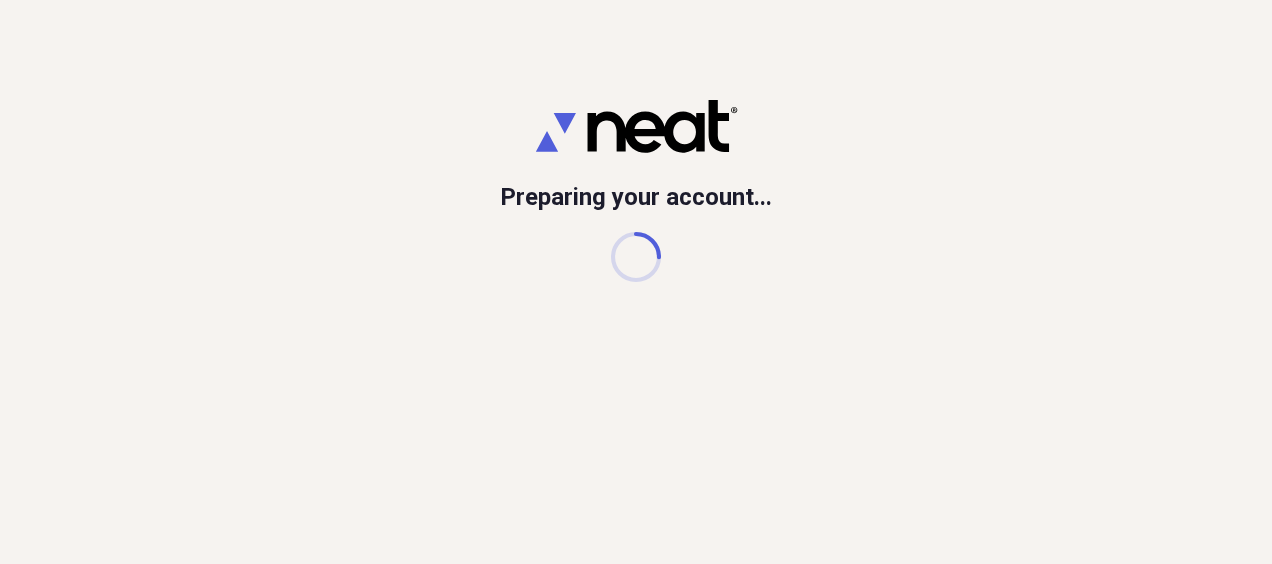 scroll, scrollTop: 0, scrollLeft: 0, axis: both 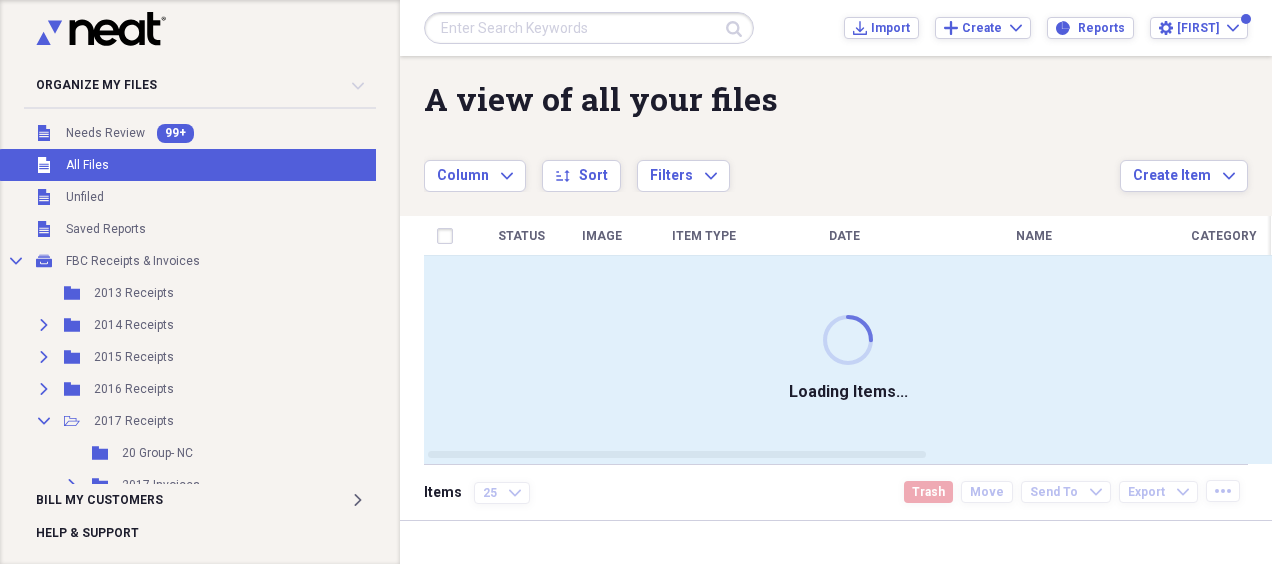 click at bounding box center [589, 28] 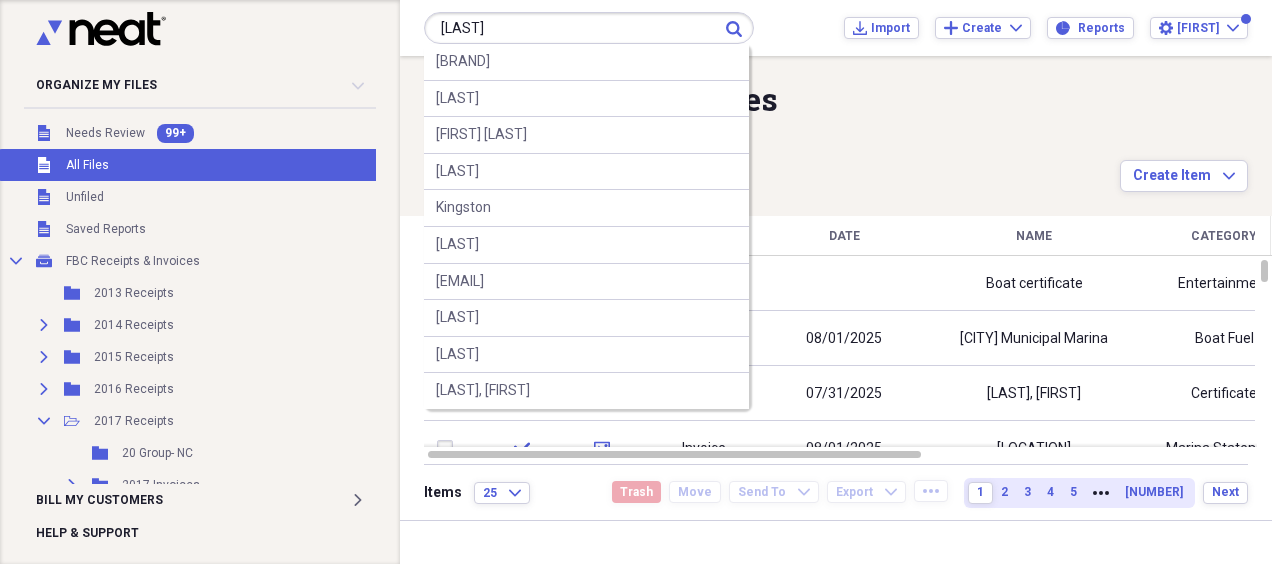 type on "[LAST]" 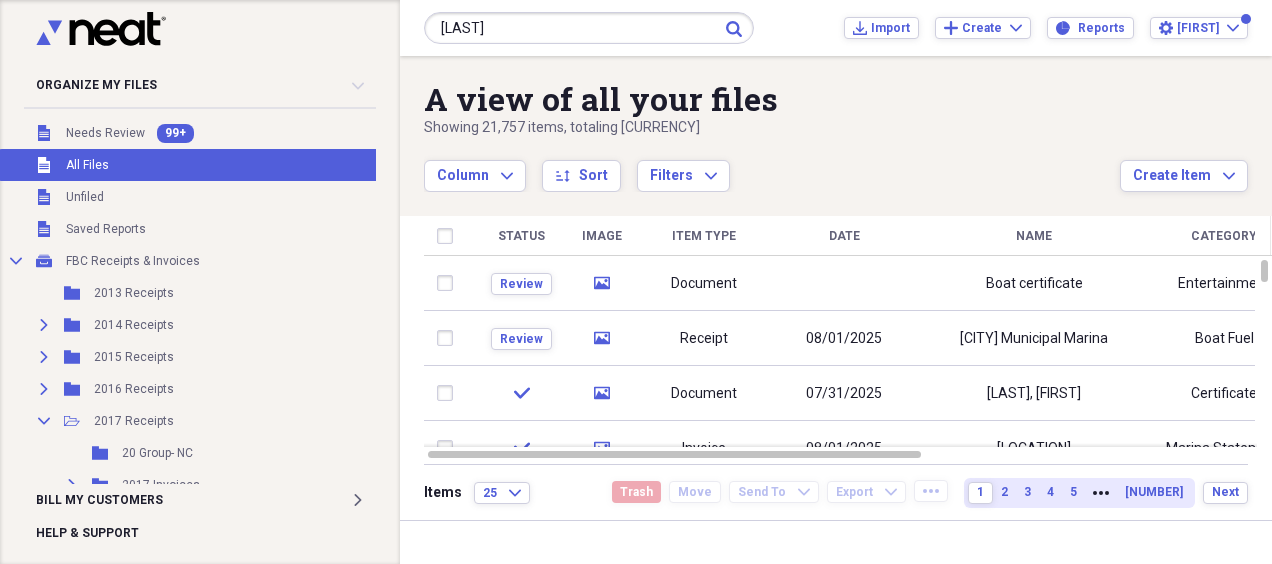 click on "Submit" 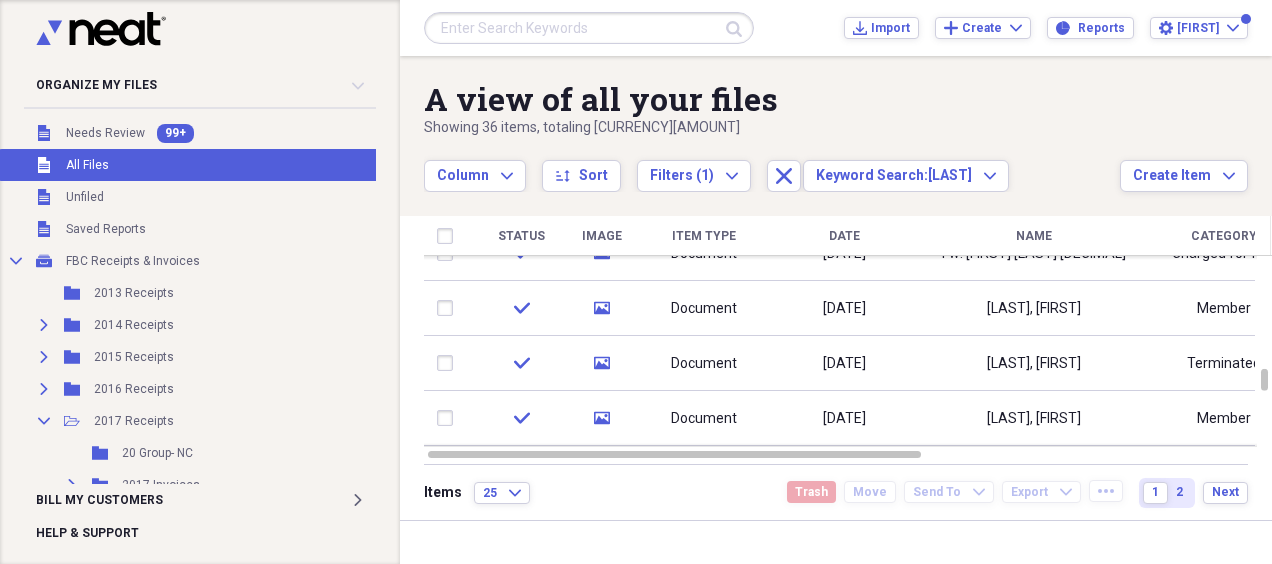 click at bounding box center [589, 28] 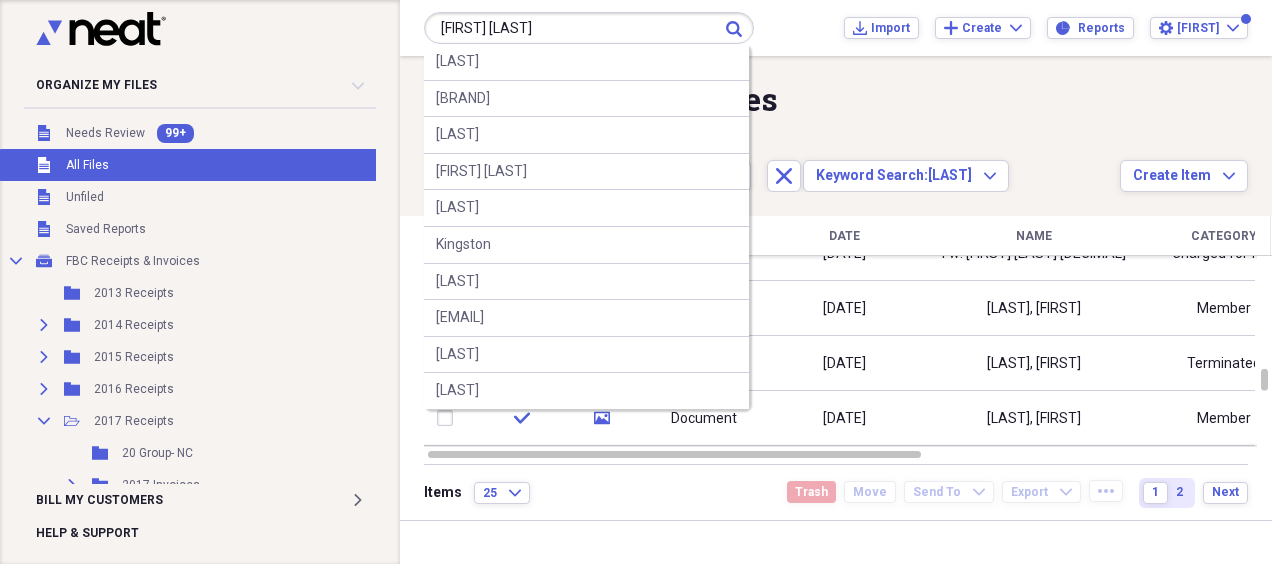 type on "[FIRST] [LAST]" 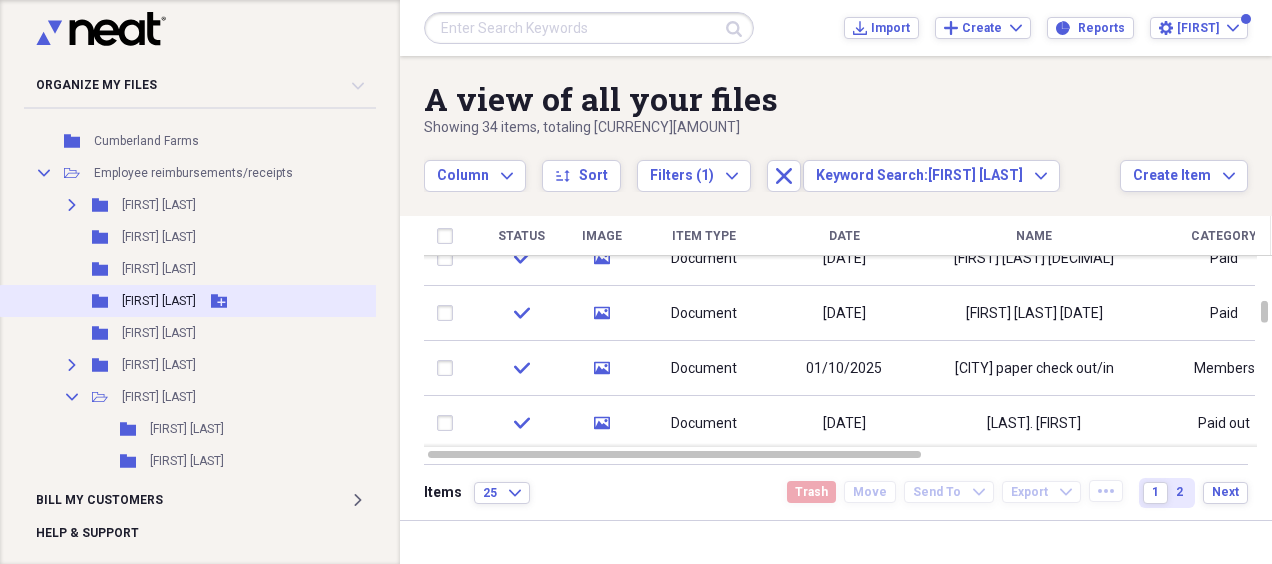 scroll, scrollTop: 700, scrollLeft: 0, axis: vertical 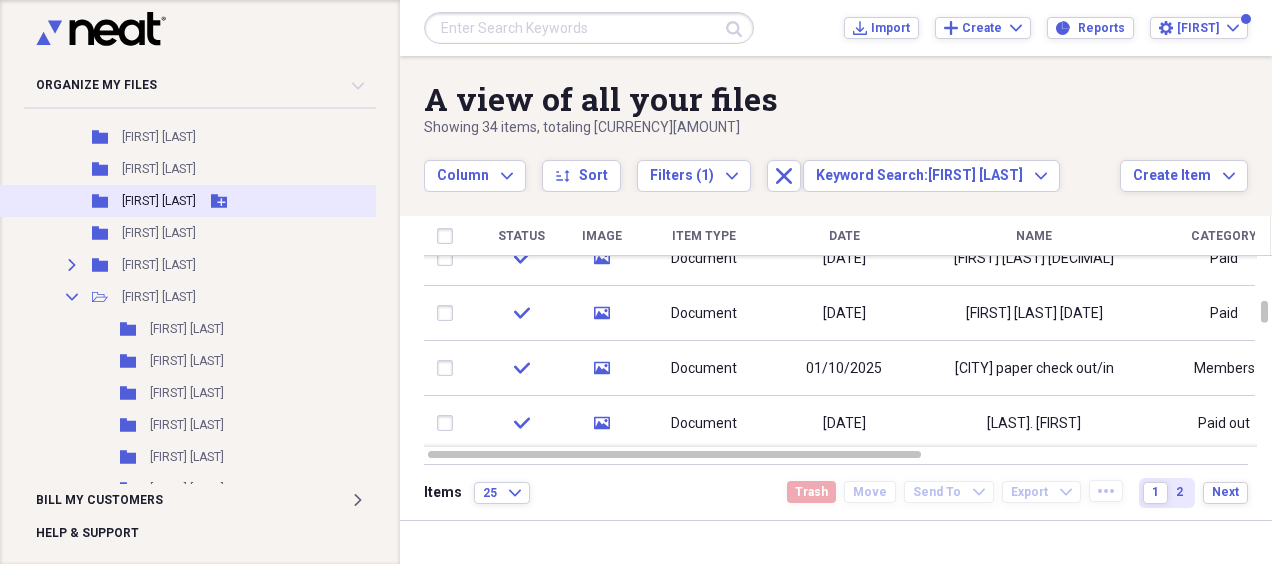 click on "[FIRST] [LAST]" at bounding box center (159, 201) 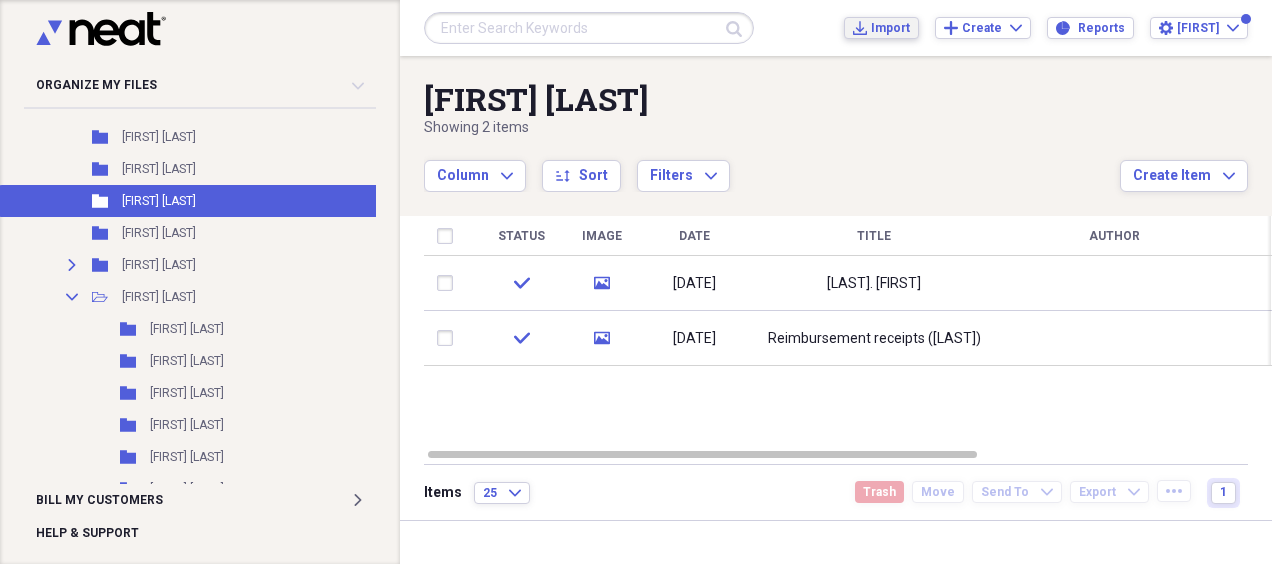 click on "Import" at bounding box center (890, 28) 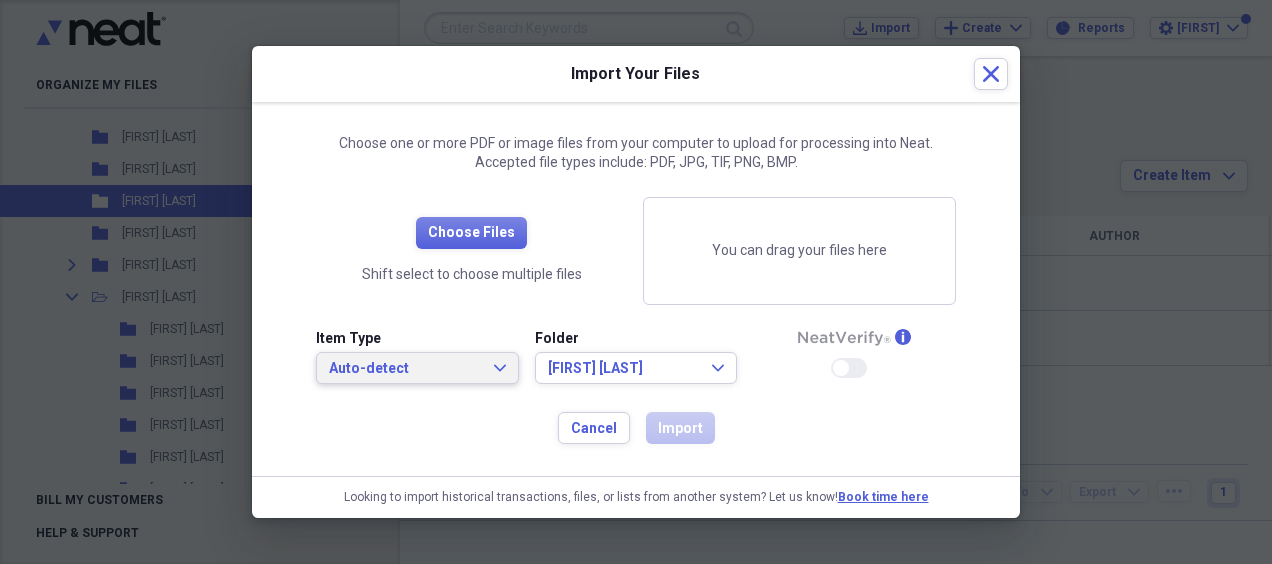 click on "Auto-detect Expand" at bounding box center [417, 369] 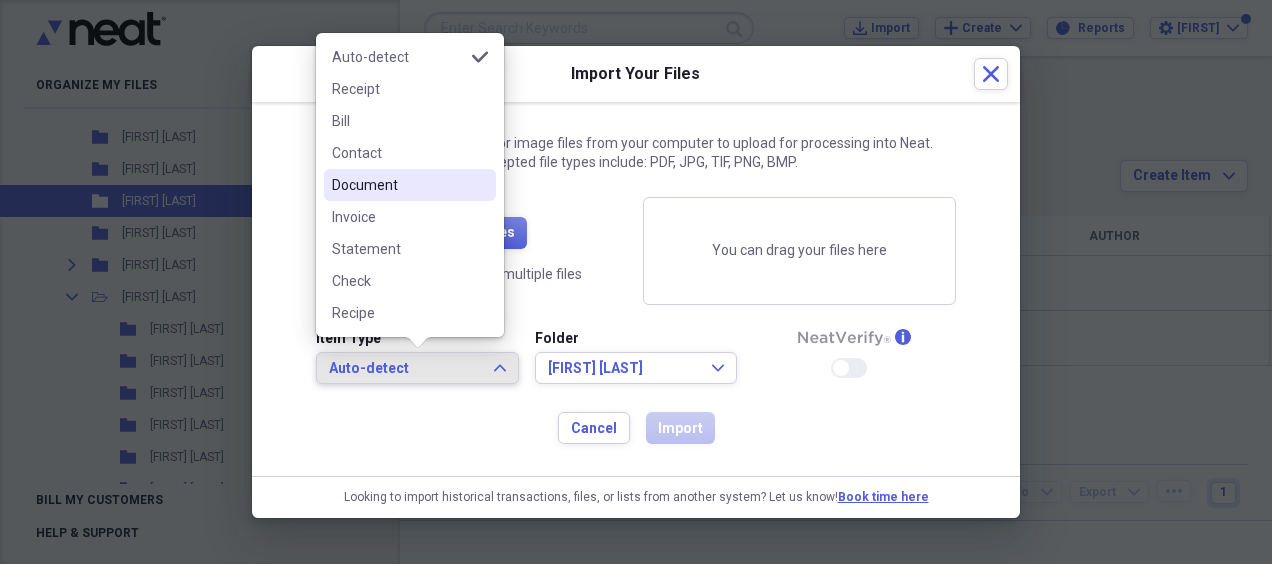 click on "Document" at bounding box center [398, 185] 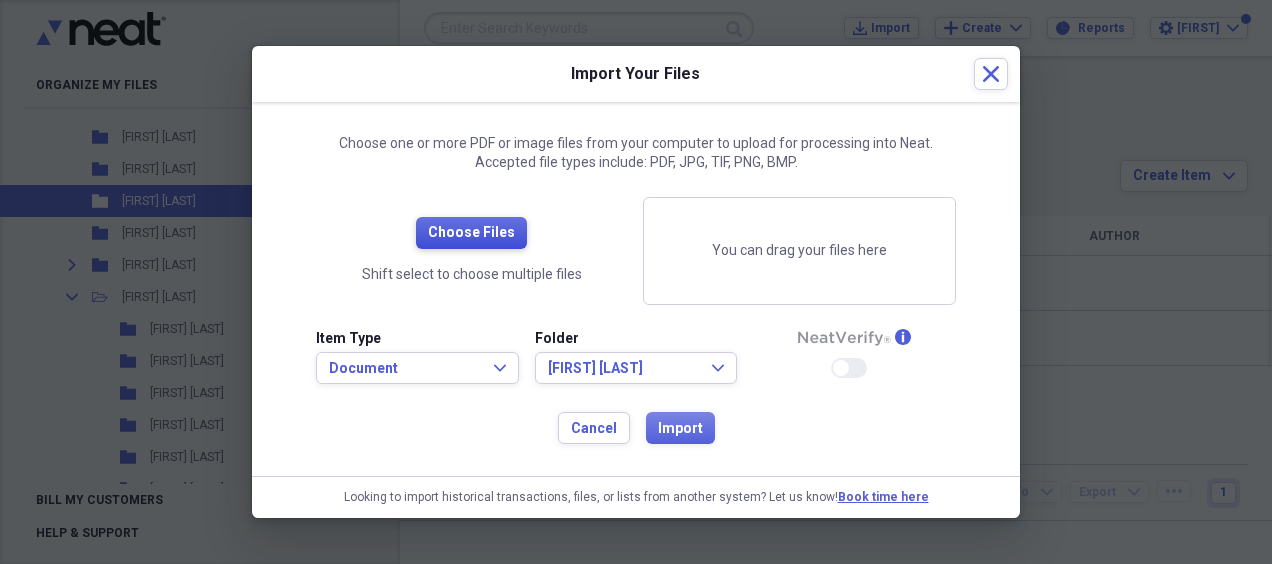 click on "Choose Files" at bounding box center [471, 233] 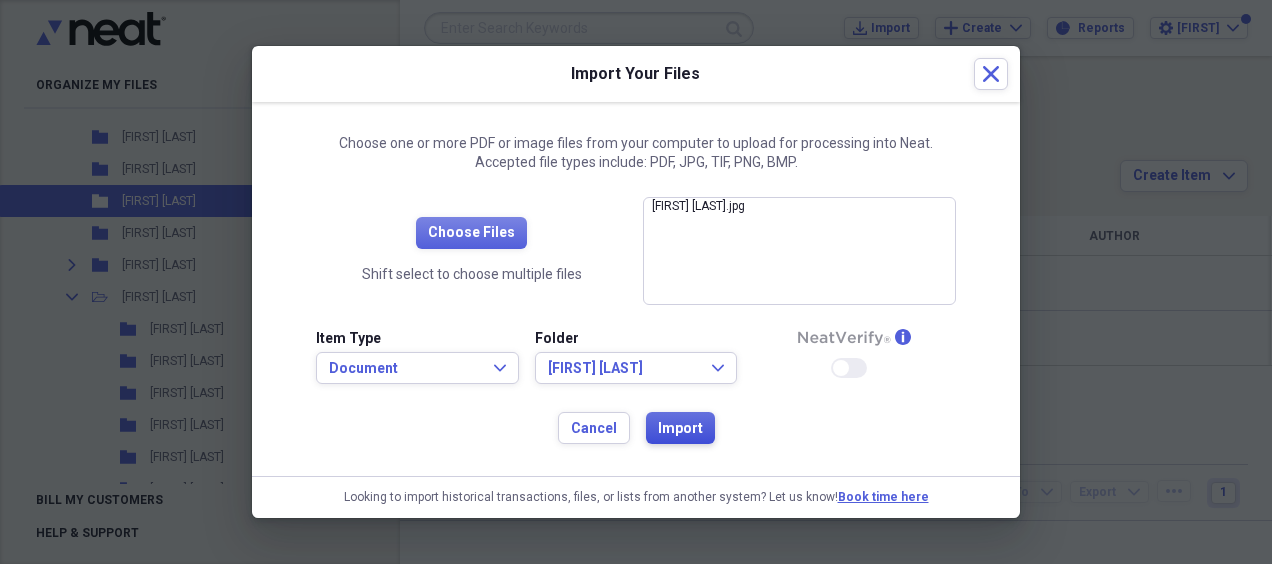 click on "Import" at bounding box center (680, 429) 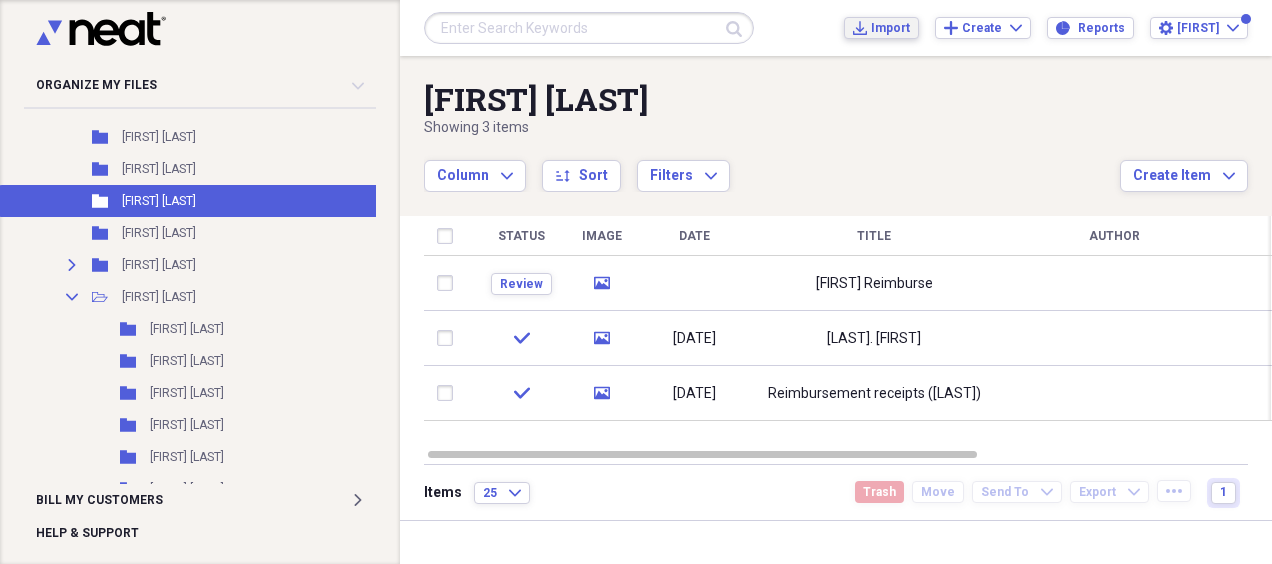 click on "Import" at bounding box center (890, 28) 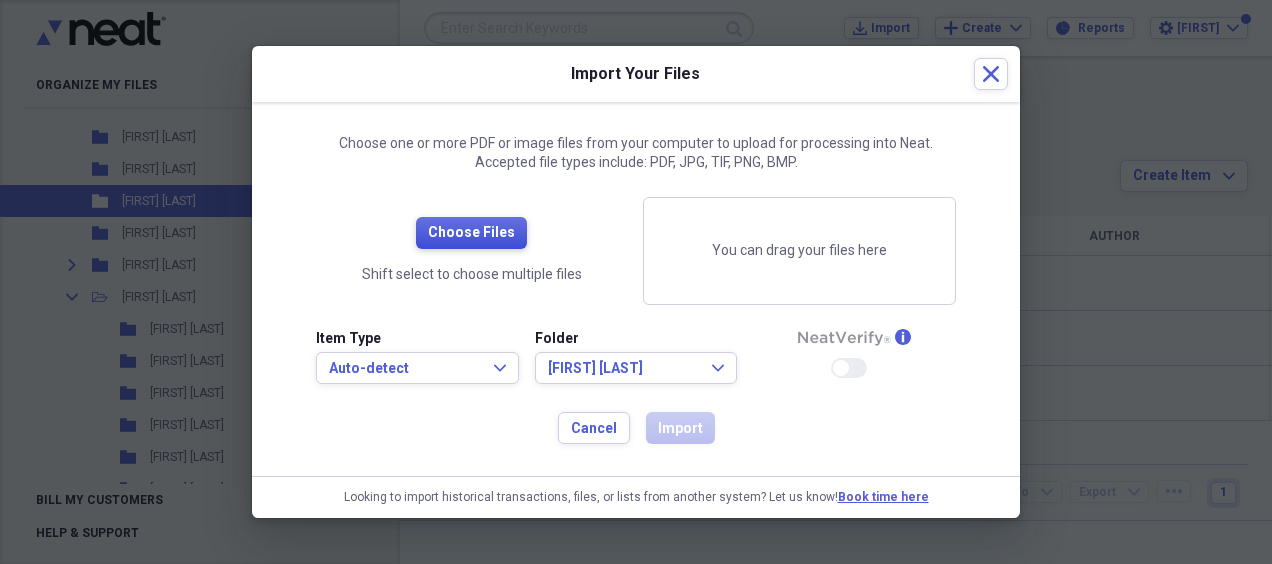 click on "Choose Files" at bounding box center [471, 233] 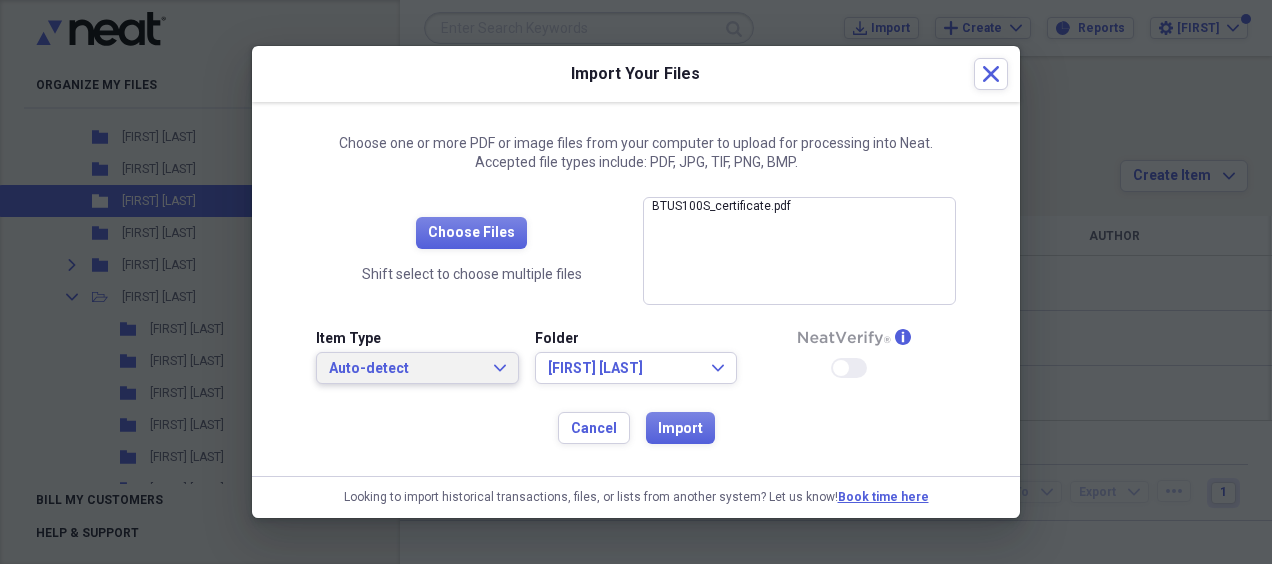 click on "Auto-detect Expand" at bounding box center (417, 368) 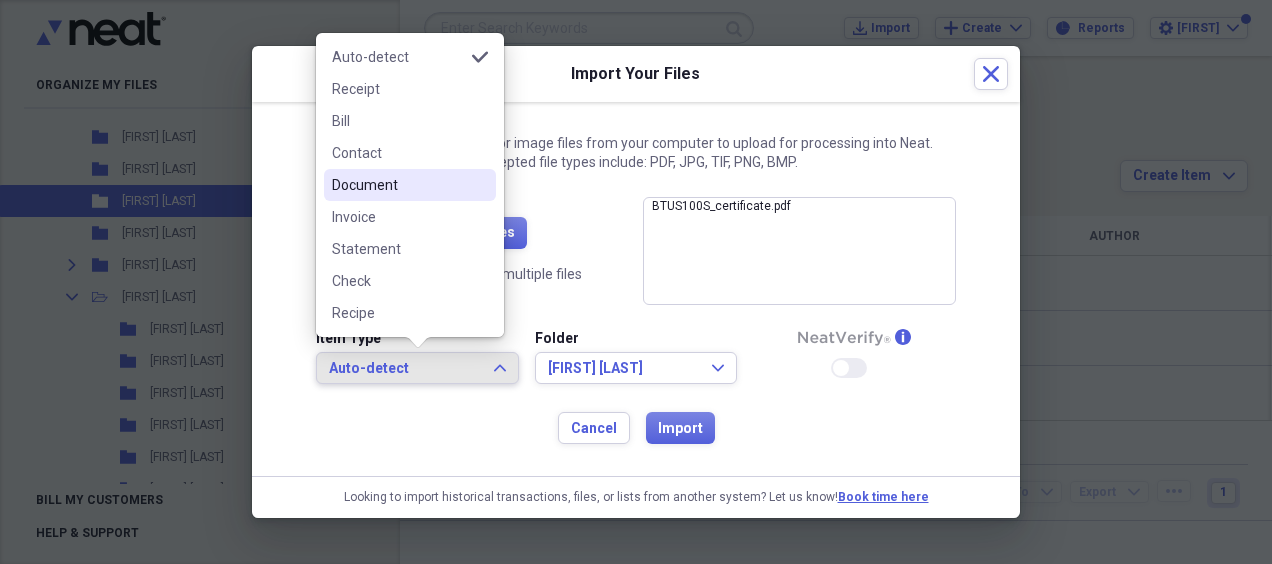 click on "Document" at bounding box center [410, 185] 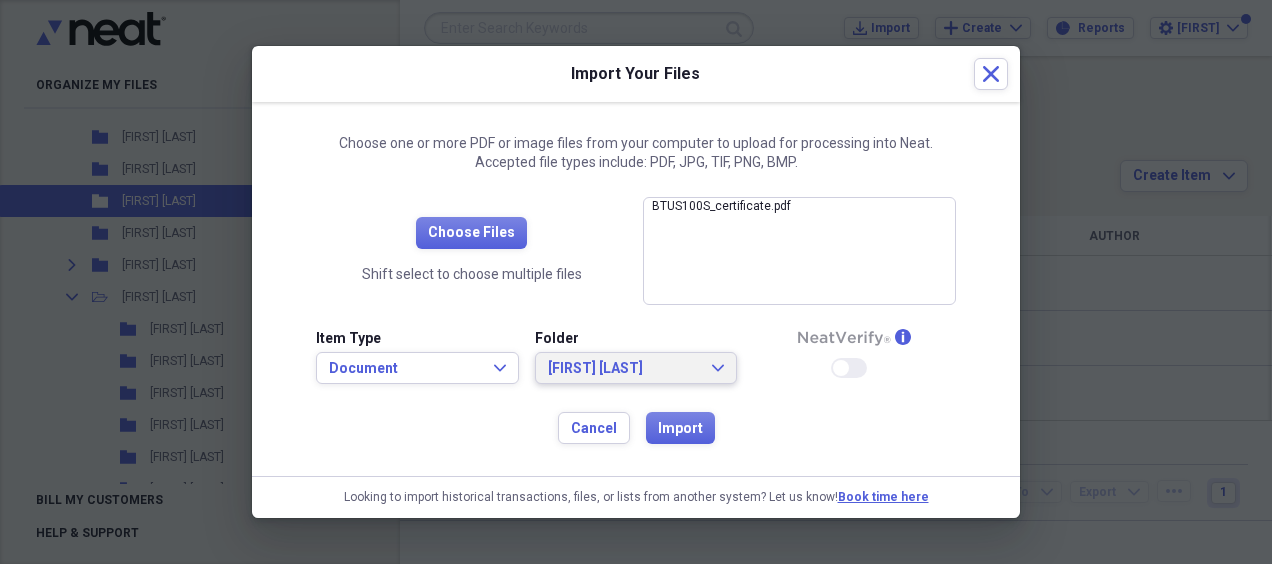 click on "Expand" 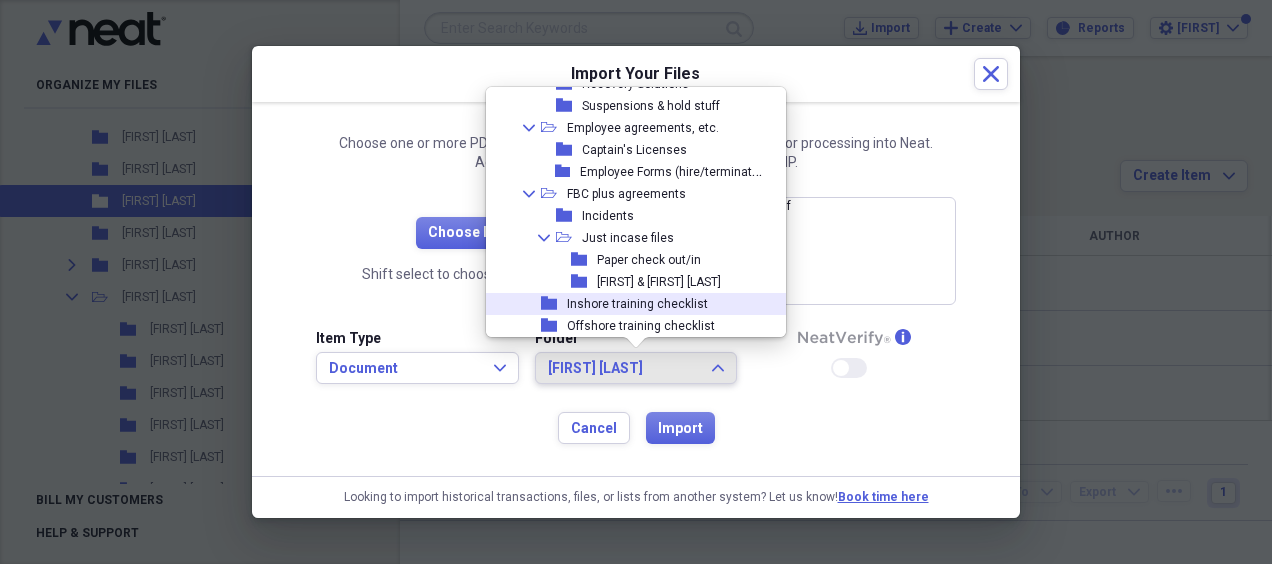 scroll, scrollTop: 3398, scrollLeft: 0, axis: vertical 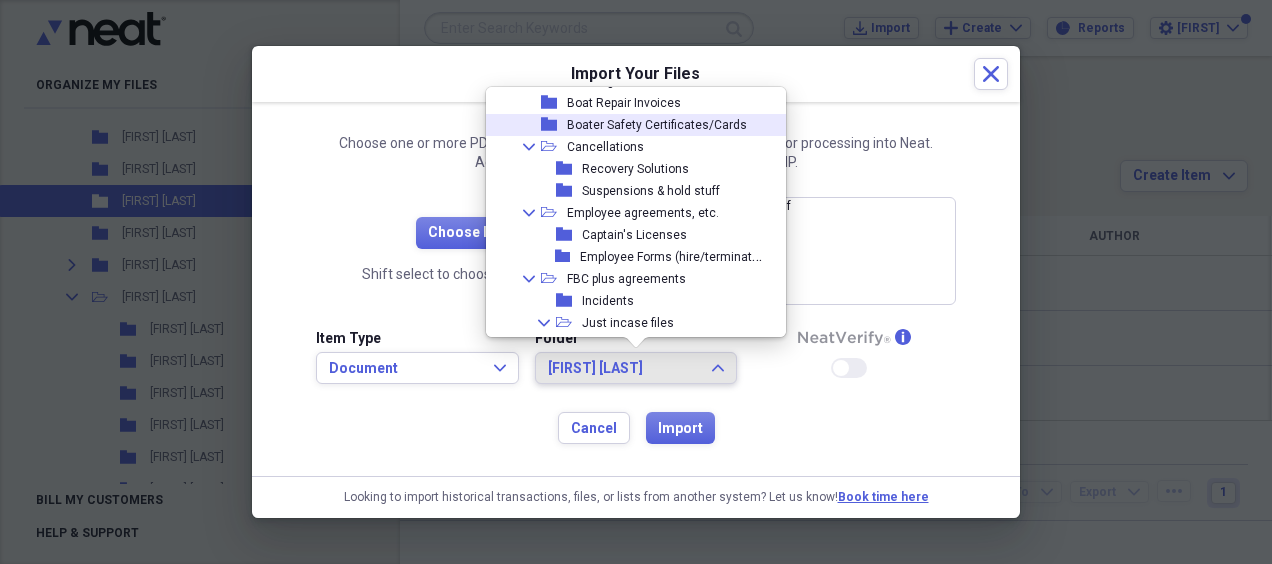 click on "Boater Safety Certificates/Cards" at bounding box center (657, 125) 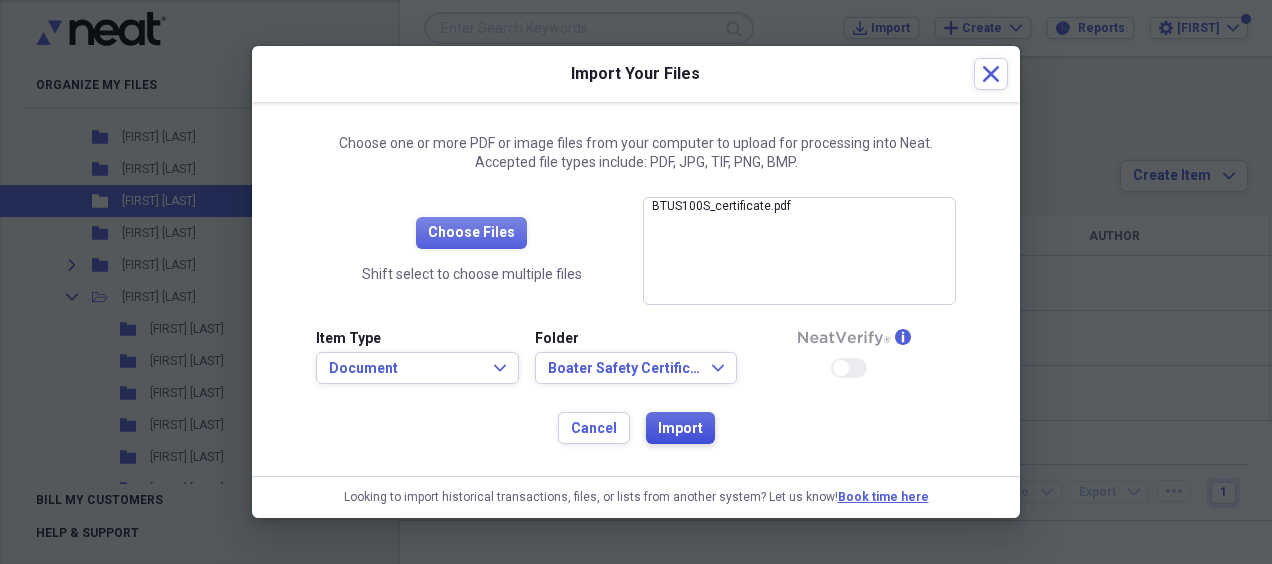 click on "Import" at bounding box center (680, 429) 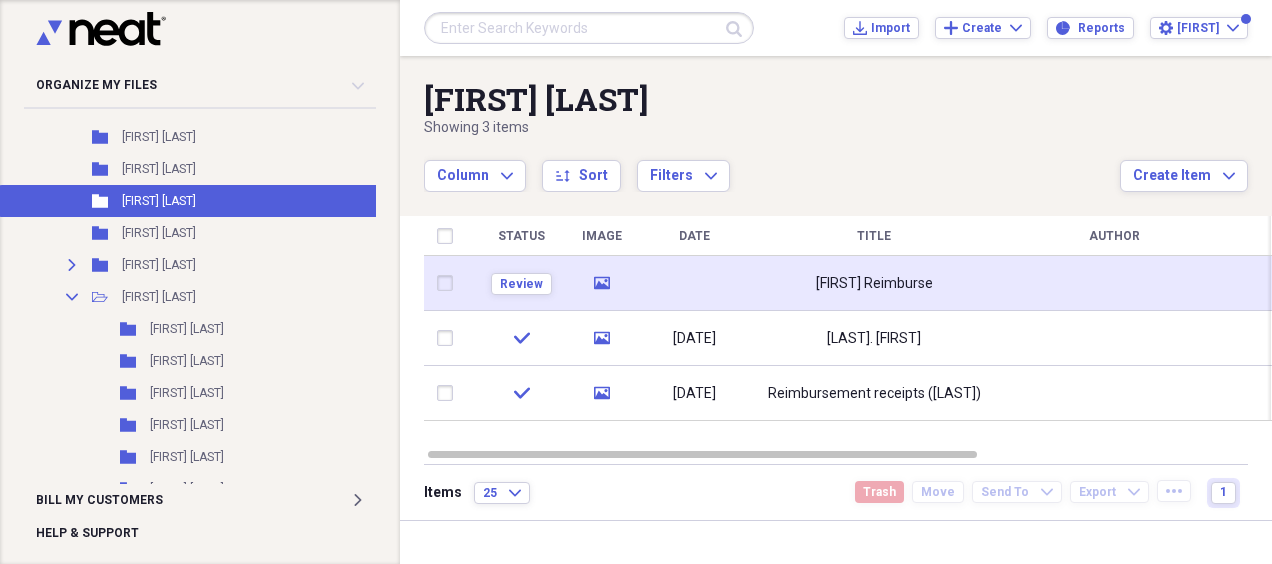 click on "[FIRST] Reimburse" at bounding box center [874, 283] 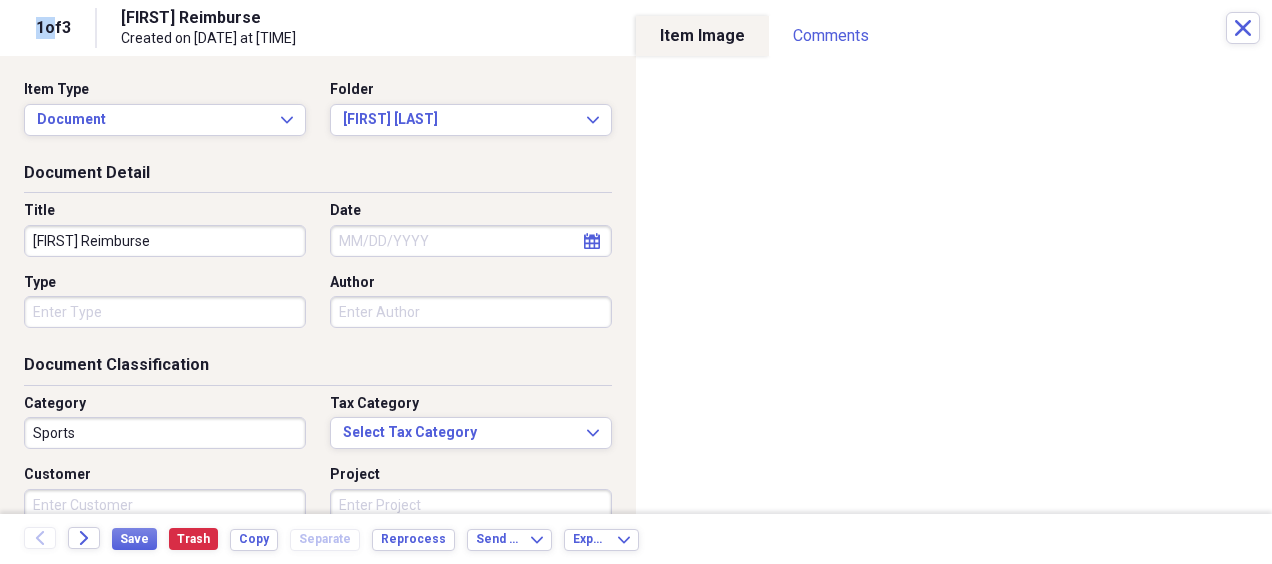 click on "Date" at bounding box center (471, 241) 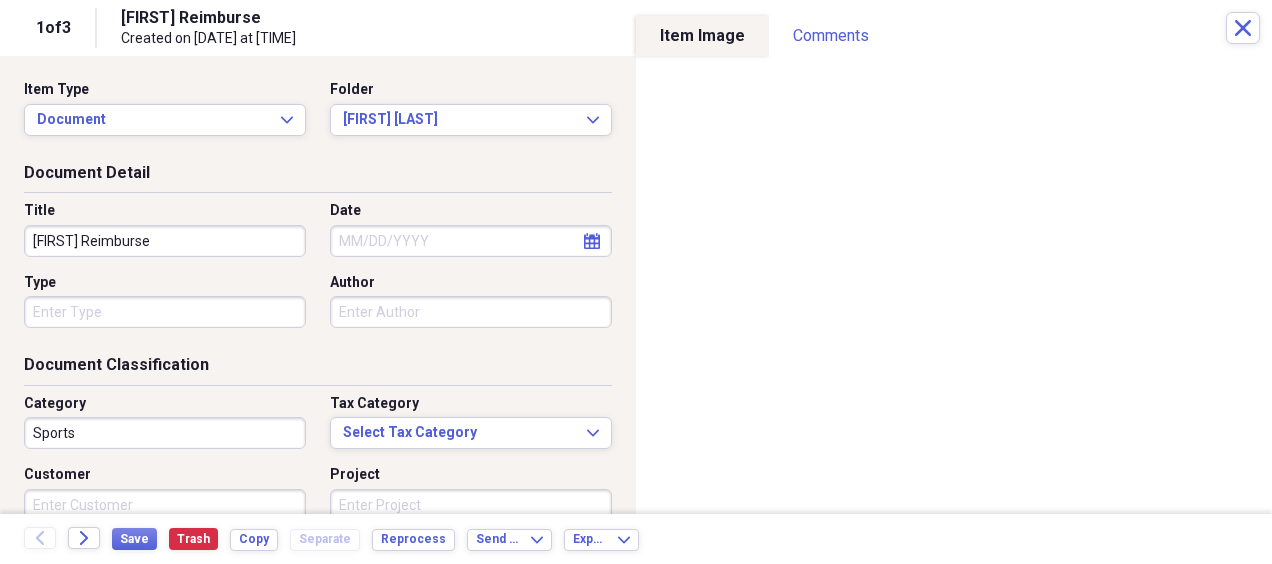 select on "7" 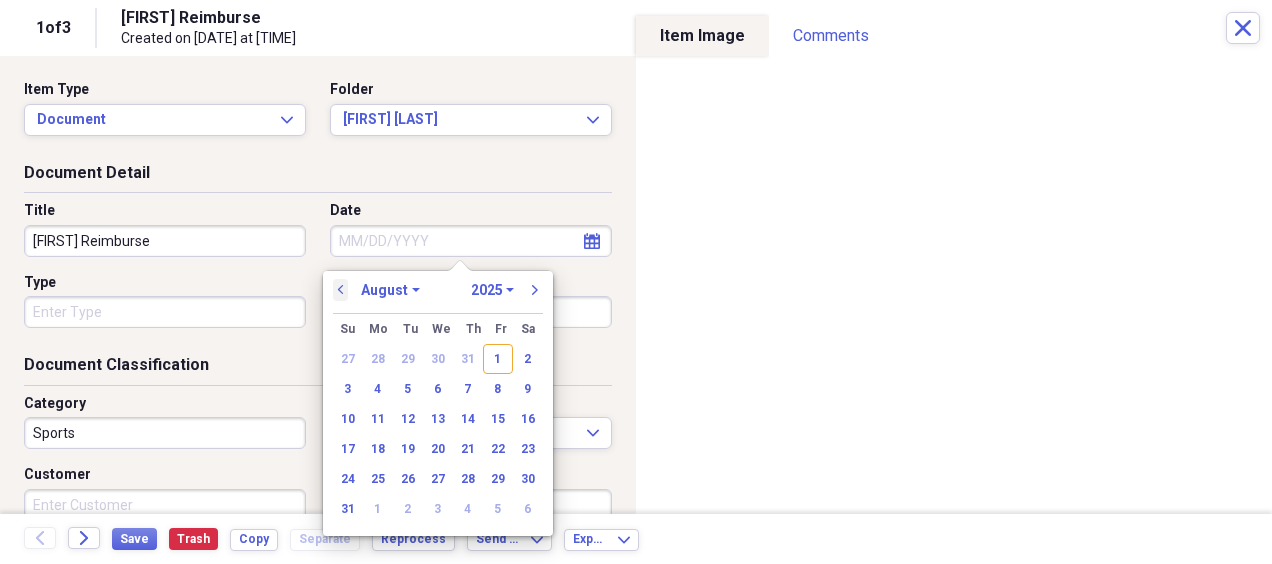 click on "previous" at bounding box center [341, 290] 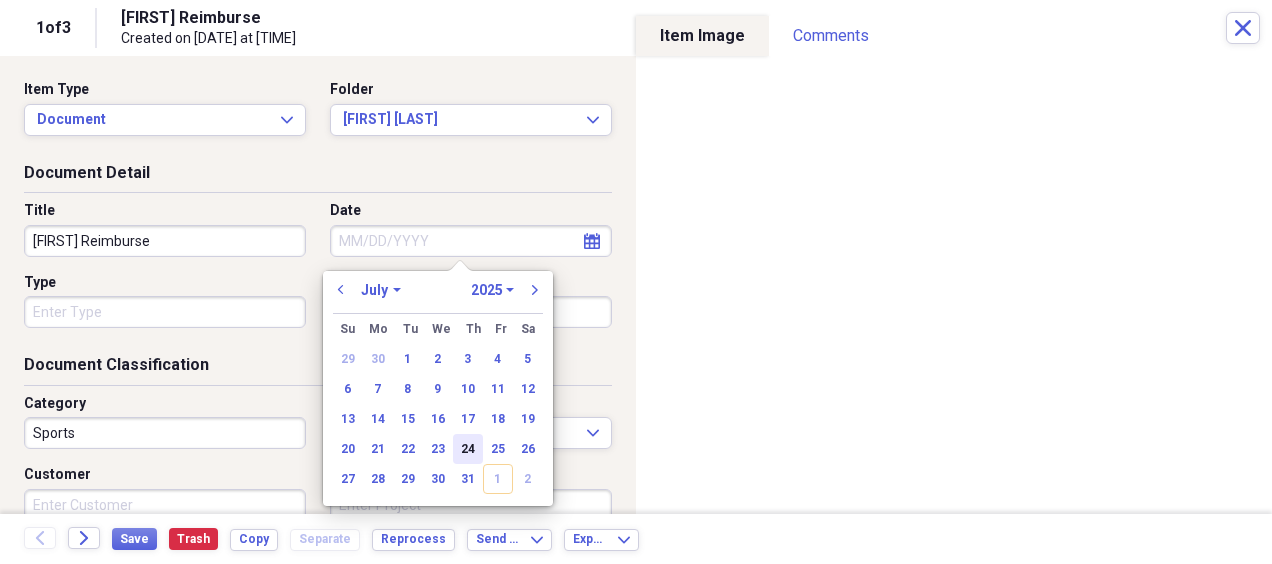 click on "24" at bounding box center [468, 449] 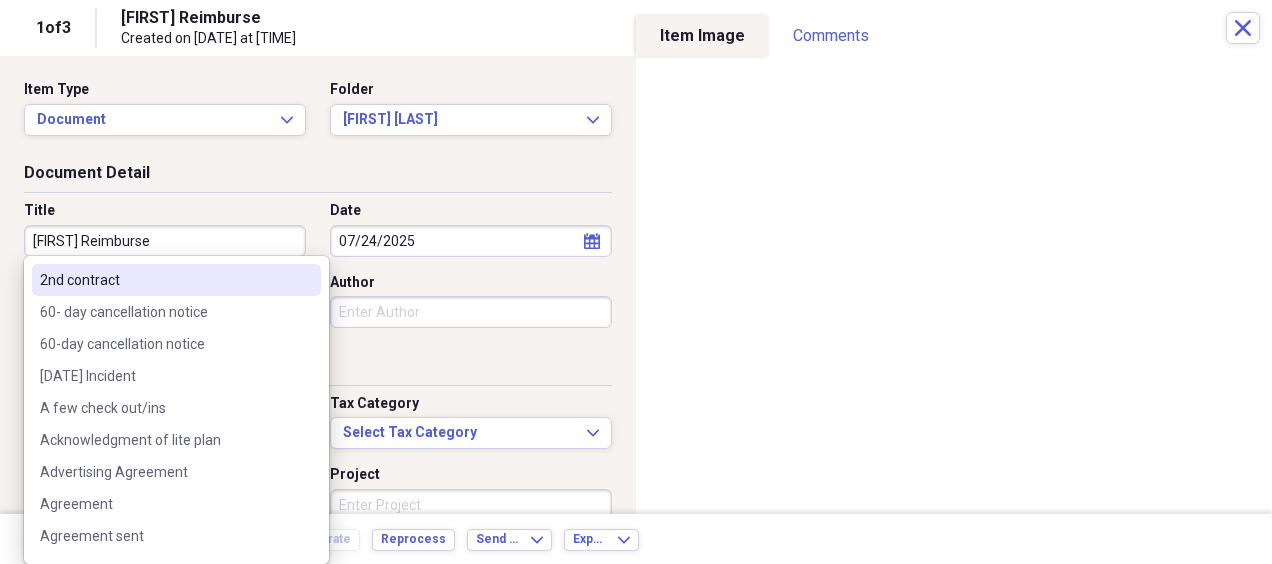 click on "Folder [FIRST] [LAST] Add Folder" at bounding box center [636, 282] 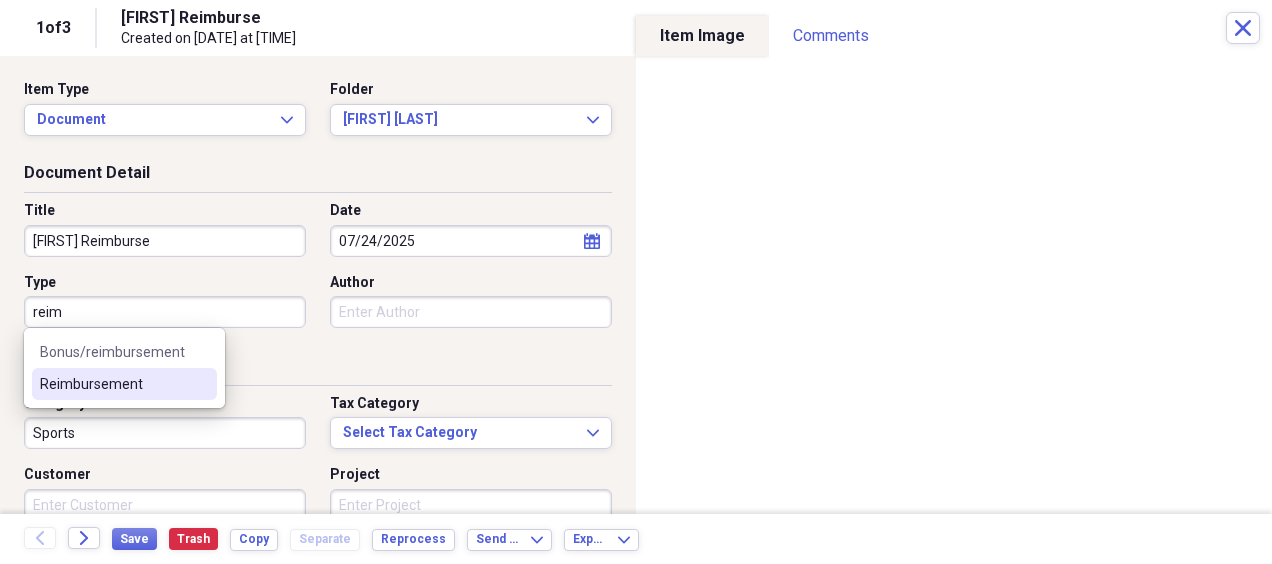 click on "Reimbursement" at bounding box center (112, 384) 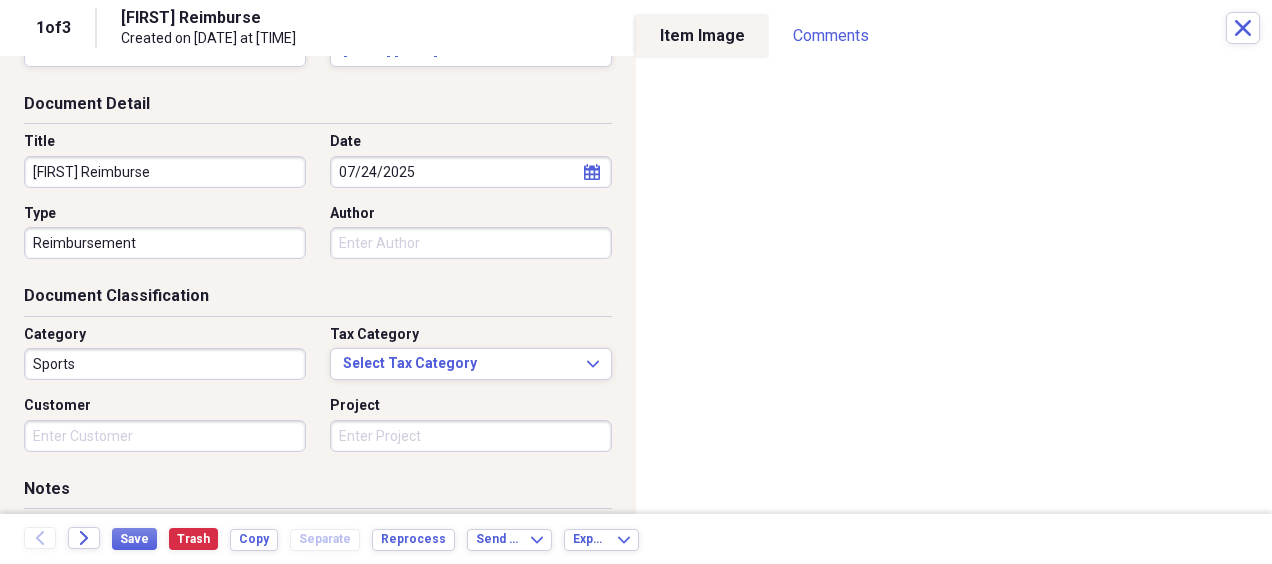 scroll, scrollTop: 100, scrollLeft: 0, axis: vertical 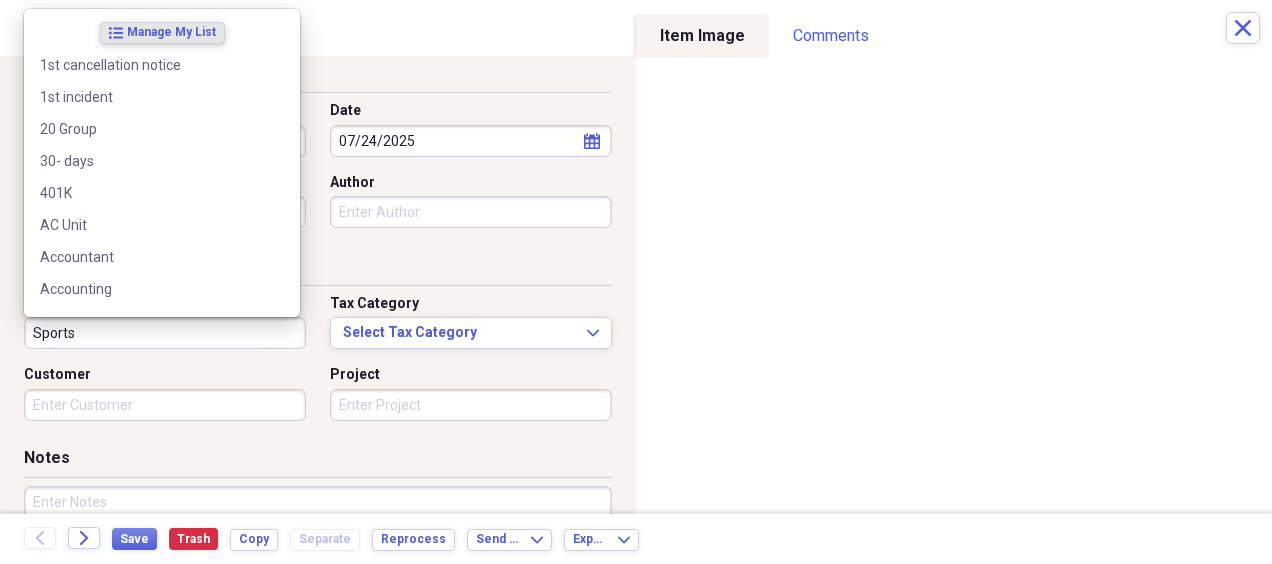 click on "Sports" at bounding box center [165, 333] 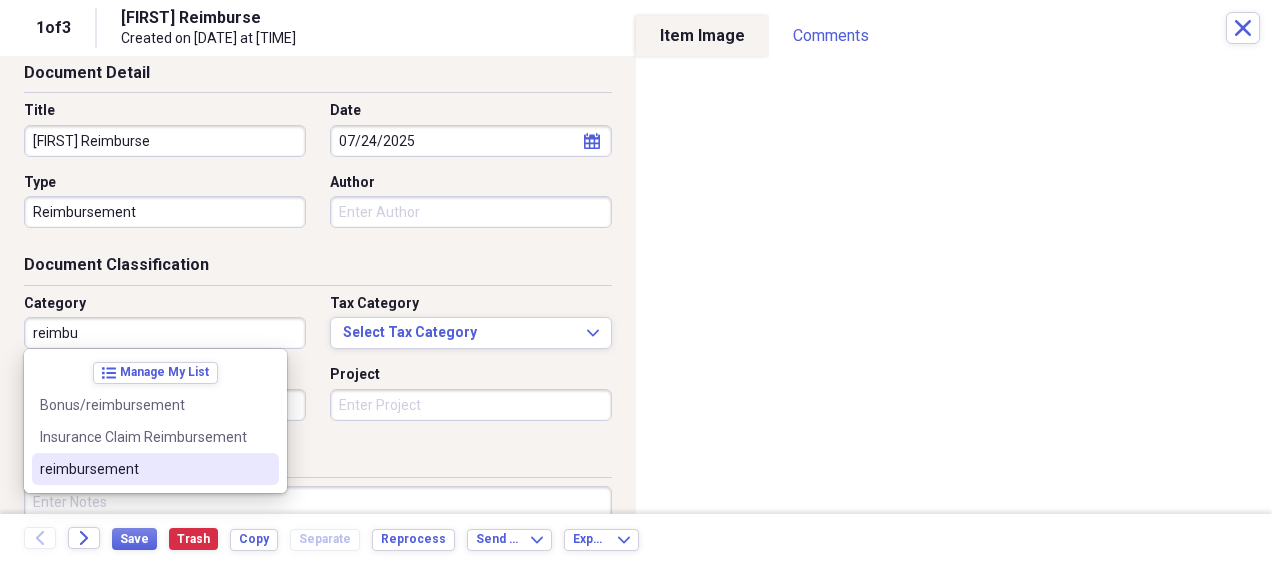 click on "reimbursement" at bounding box center (143, 469) 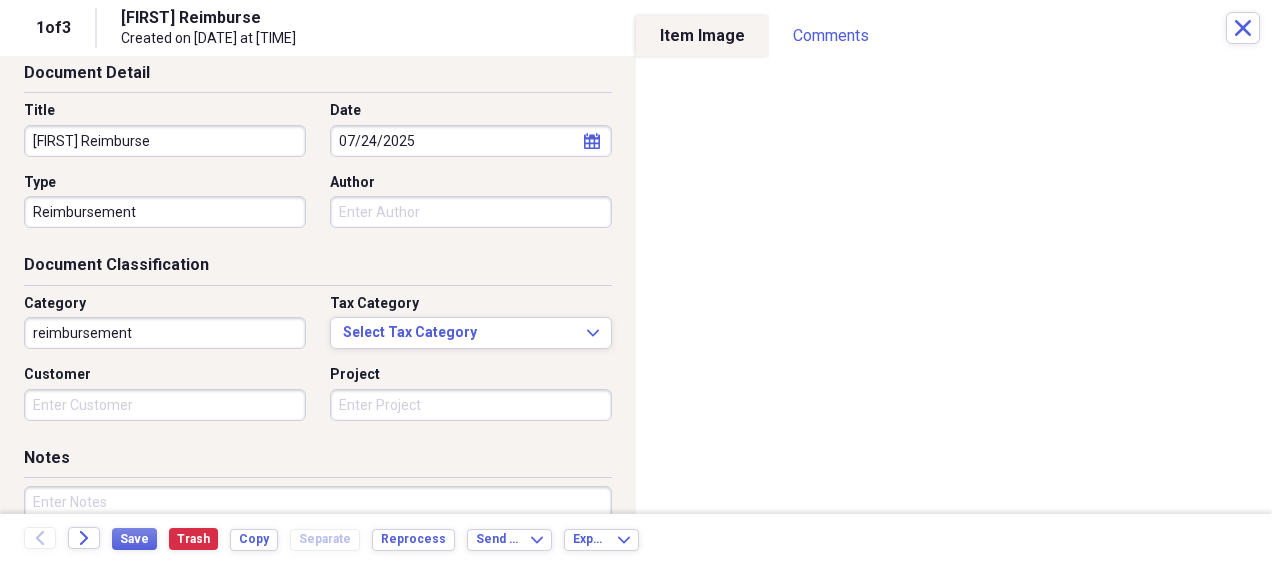 scroll, scrollTop: 275, scrollLeft: 0, axis: vertical 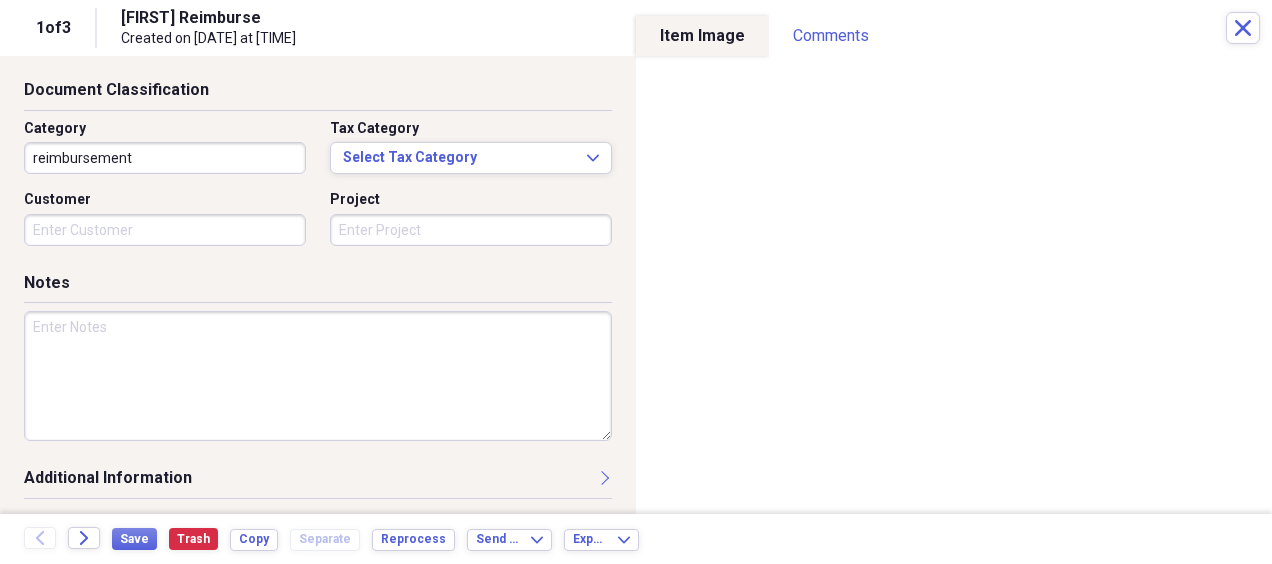click at bounding box center (318, 376) 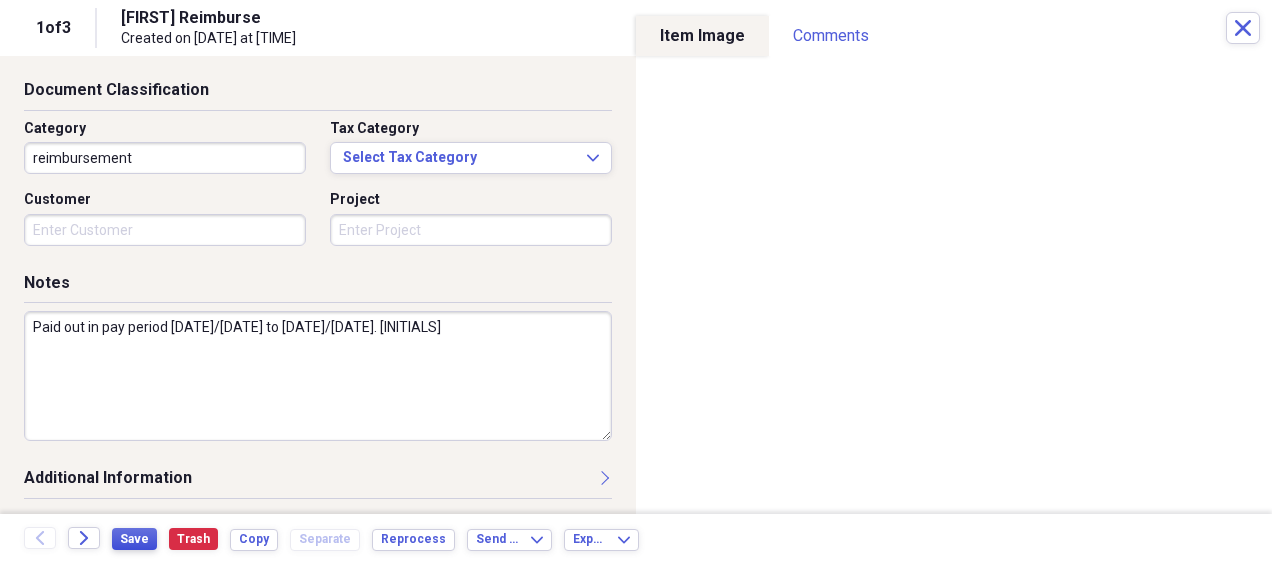 click on "Save" at bounding box center [134, 539] 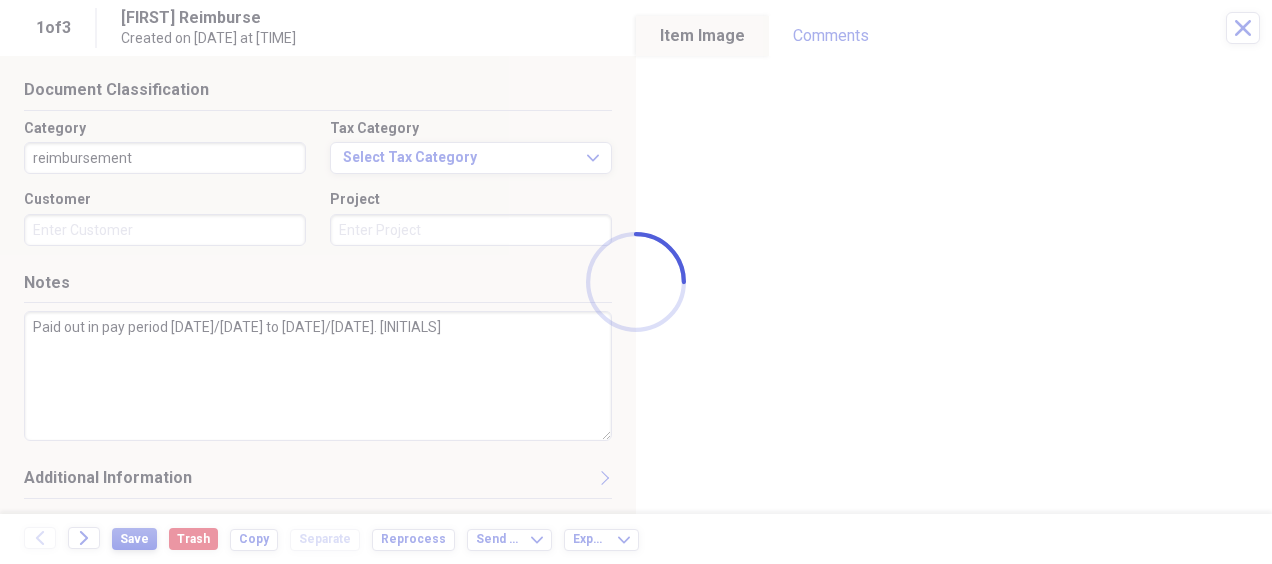 type on "Paid out in pay period [DATE]/[DATE] to [DATE]/[DATE]. [INITIALS]" 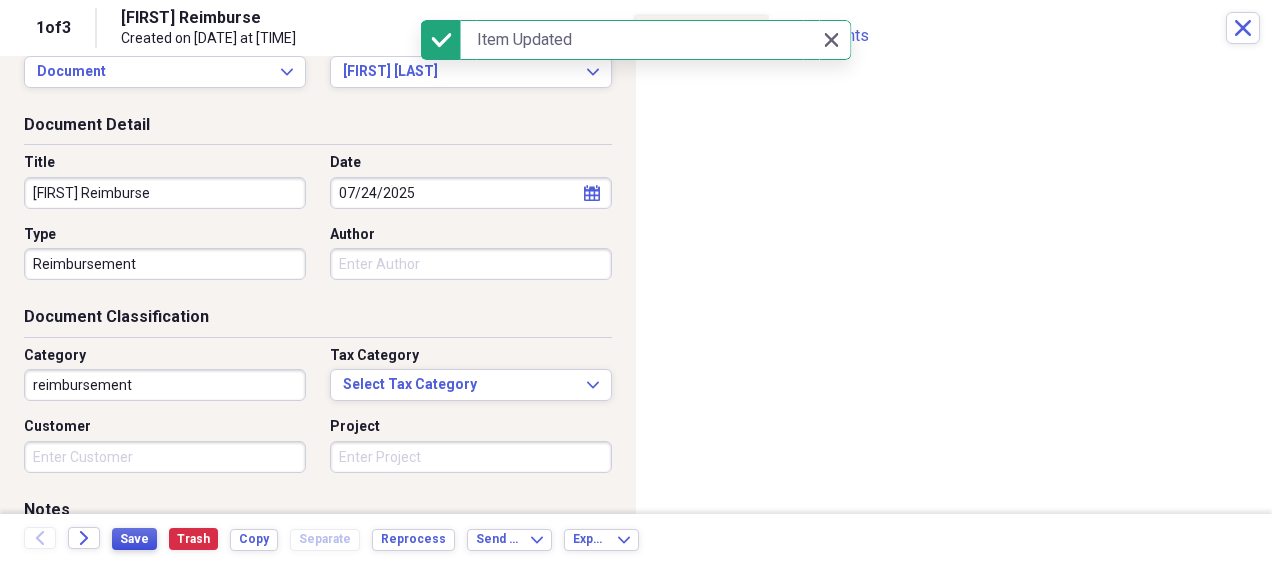 scroll, scrollTop: 0, scrollLeft: 0, axis: both 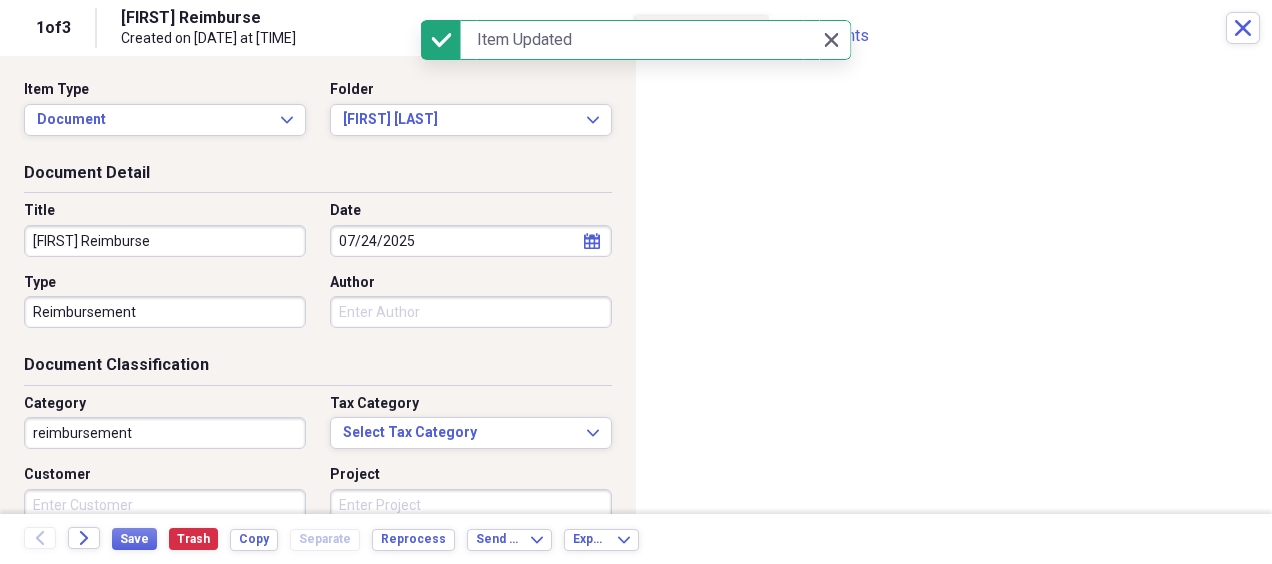 drag, startPoint x: 27, startPoint y: 238, endPoint x: -4, endPoint y: 255, distance: 35.35534 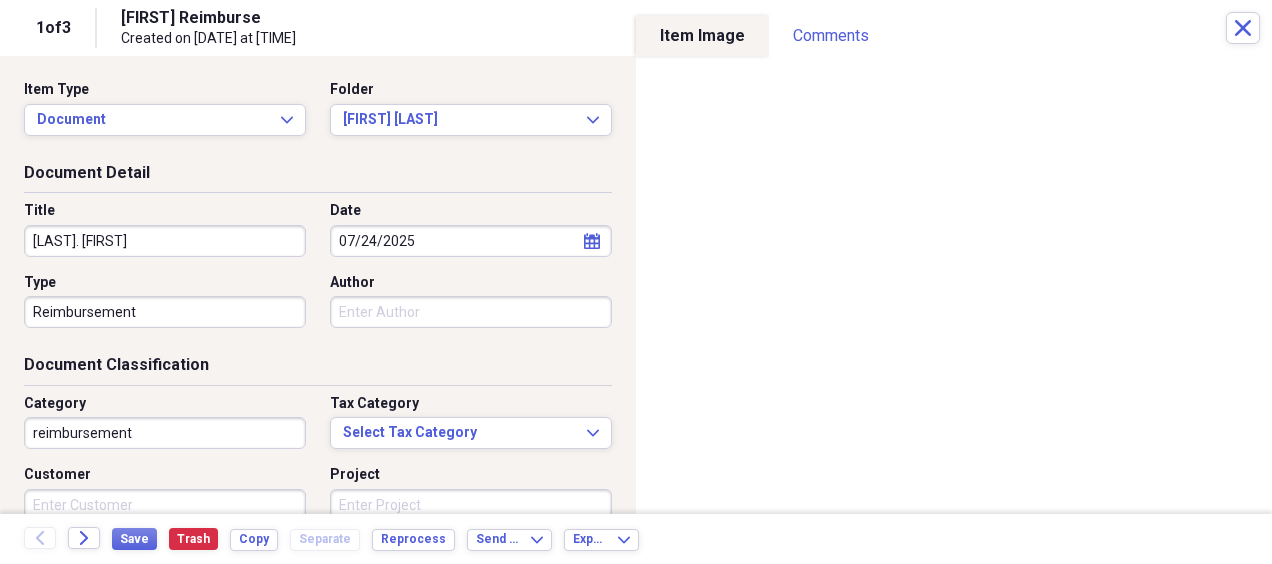type on "[LAST]. [FIRST]" 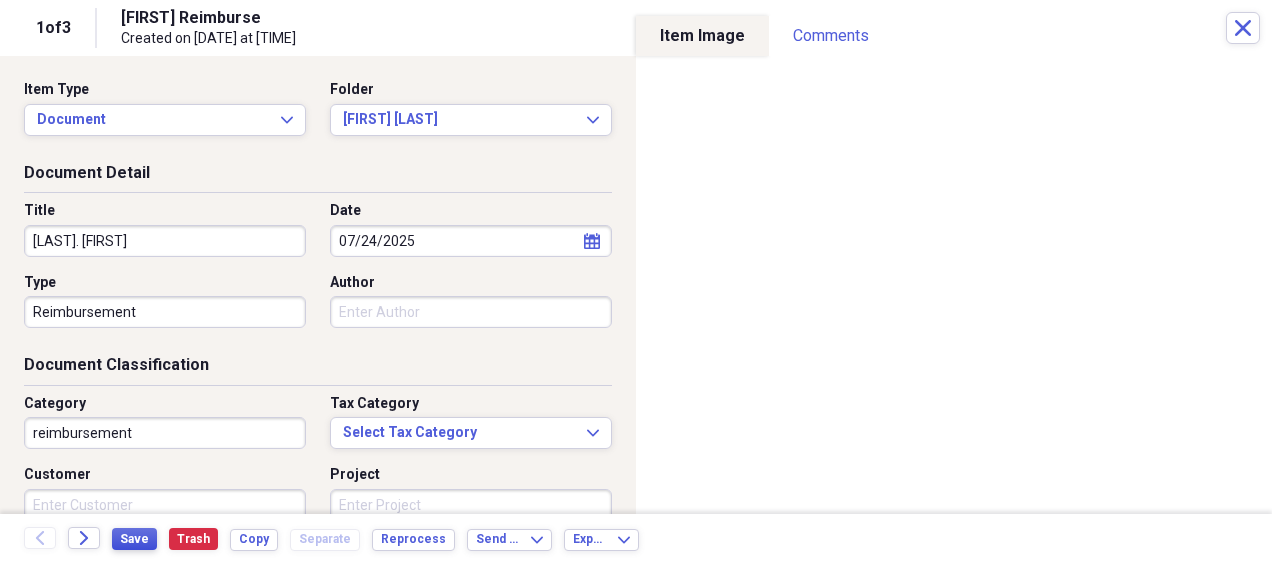 click on "Save" at bounding box center [134, 539] 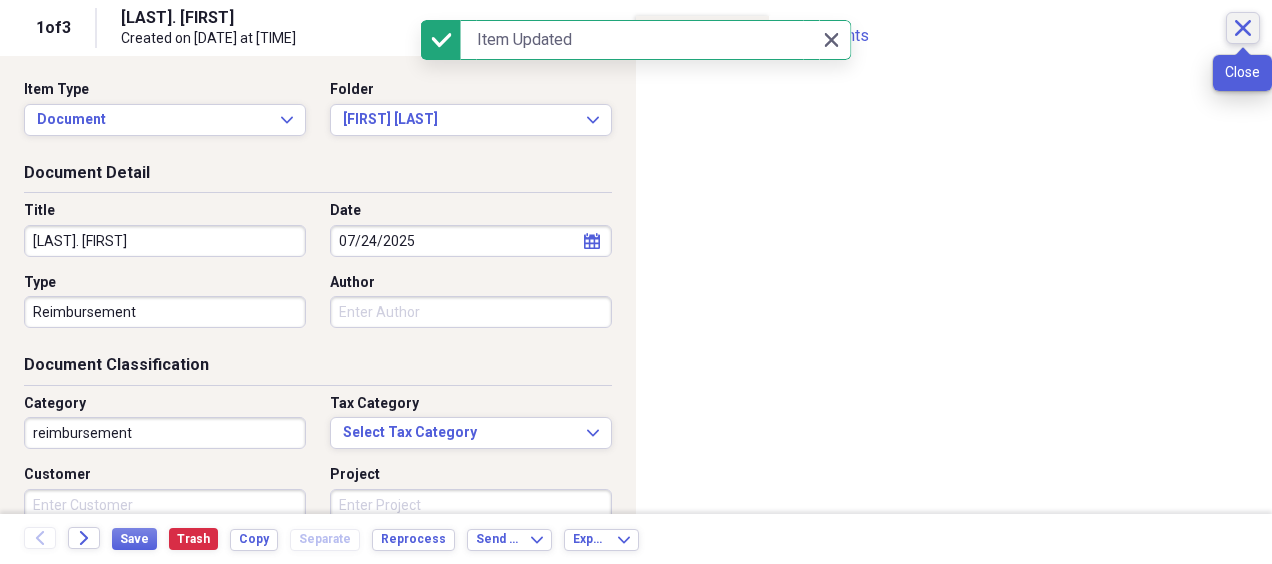 click on "Close" 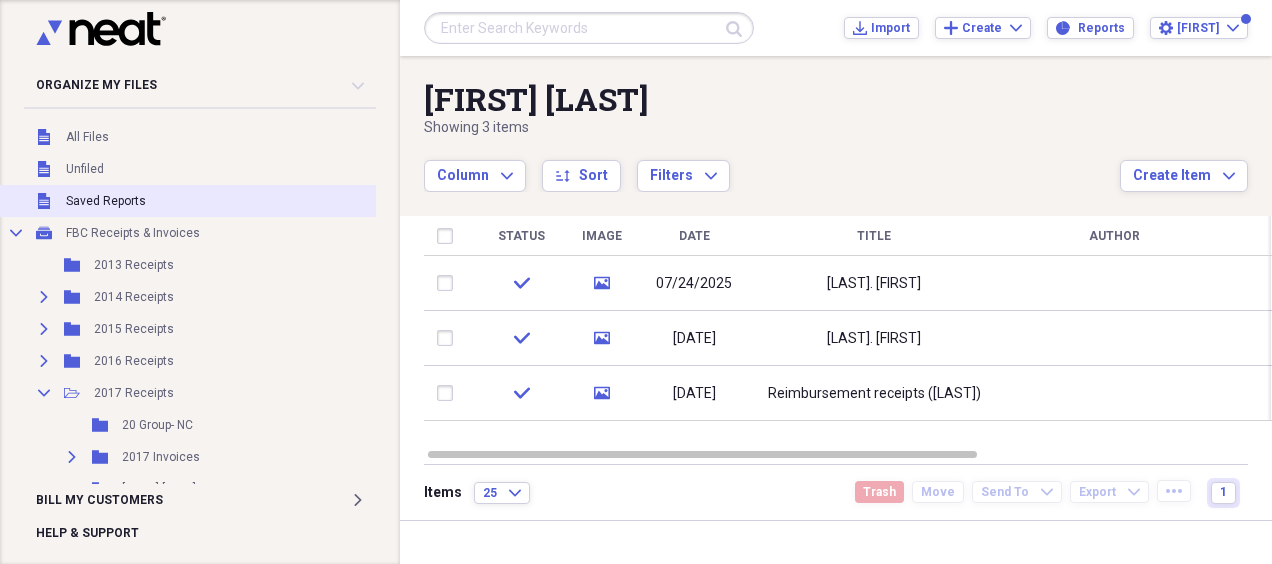 scroll, scrollTop: 0, scrollLeft: 0, axis: both 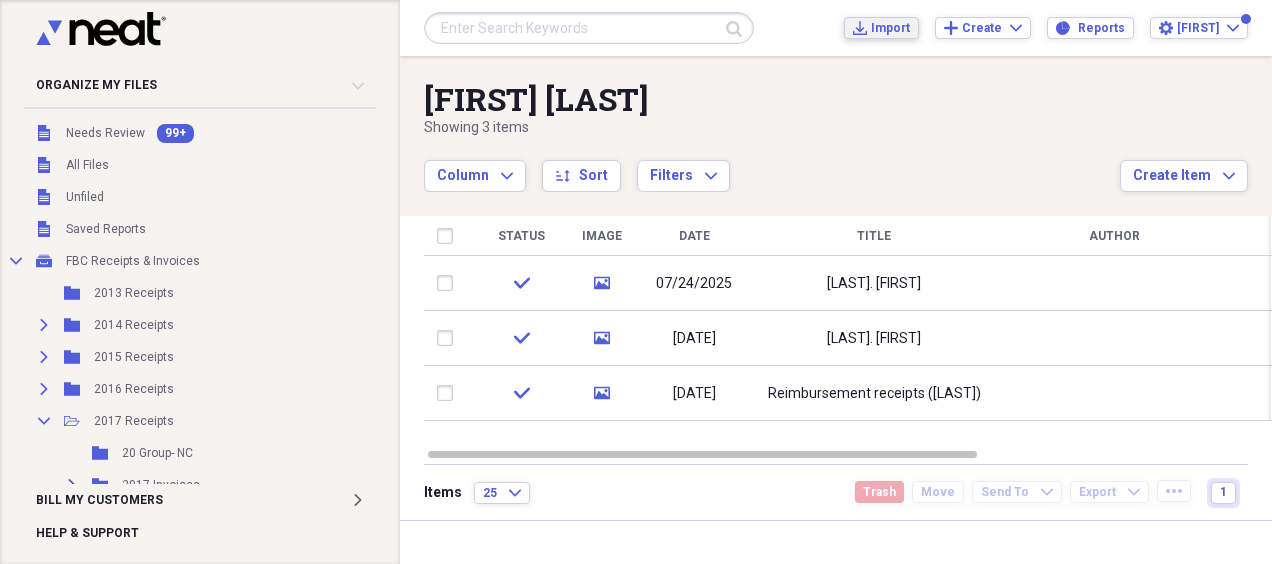 click on "Import" at bounding box center [890, 28] 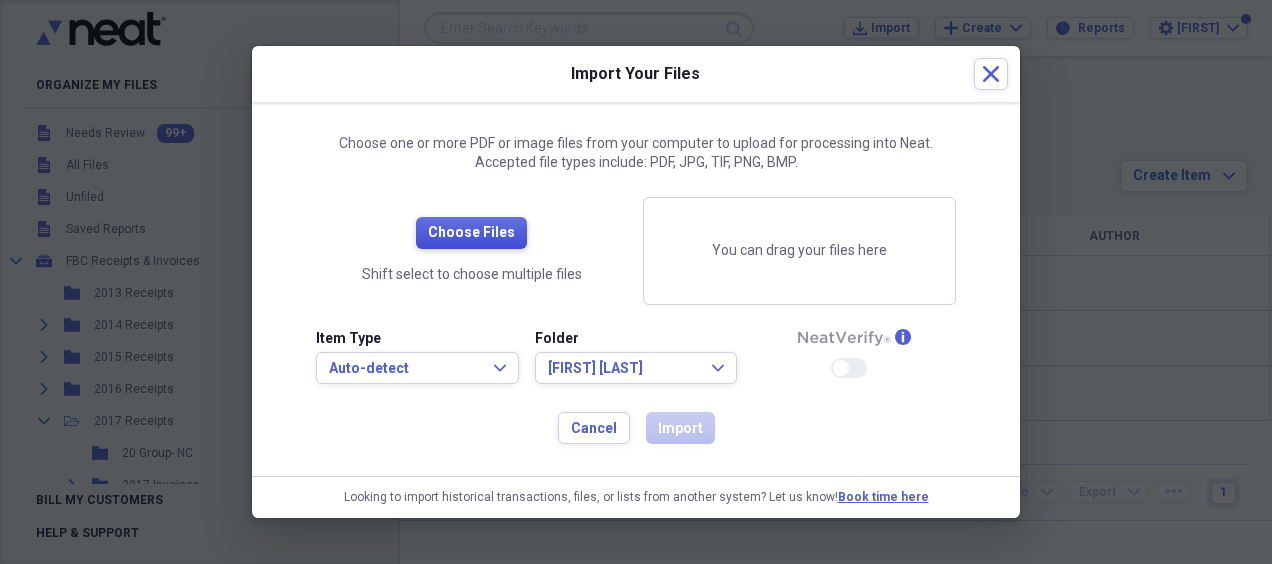 click on "Choose Files" at bounding box center (471, 233) 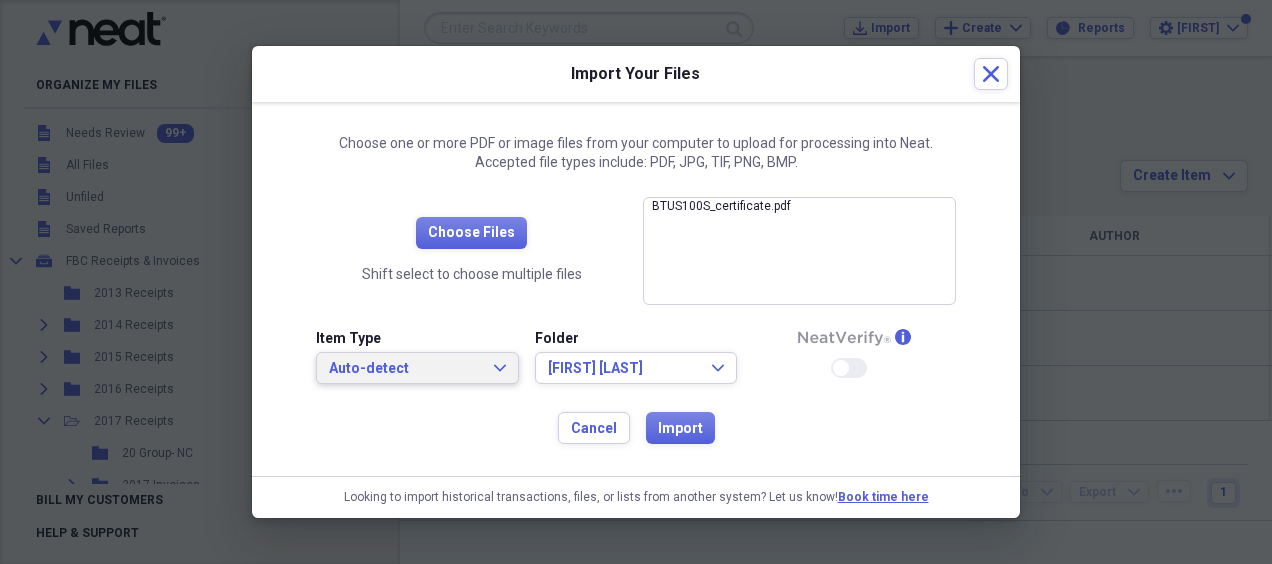 click on "Auto-detect Expand" at bounding box center [417, 368] 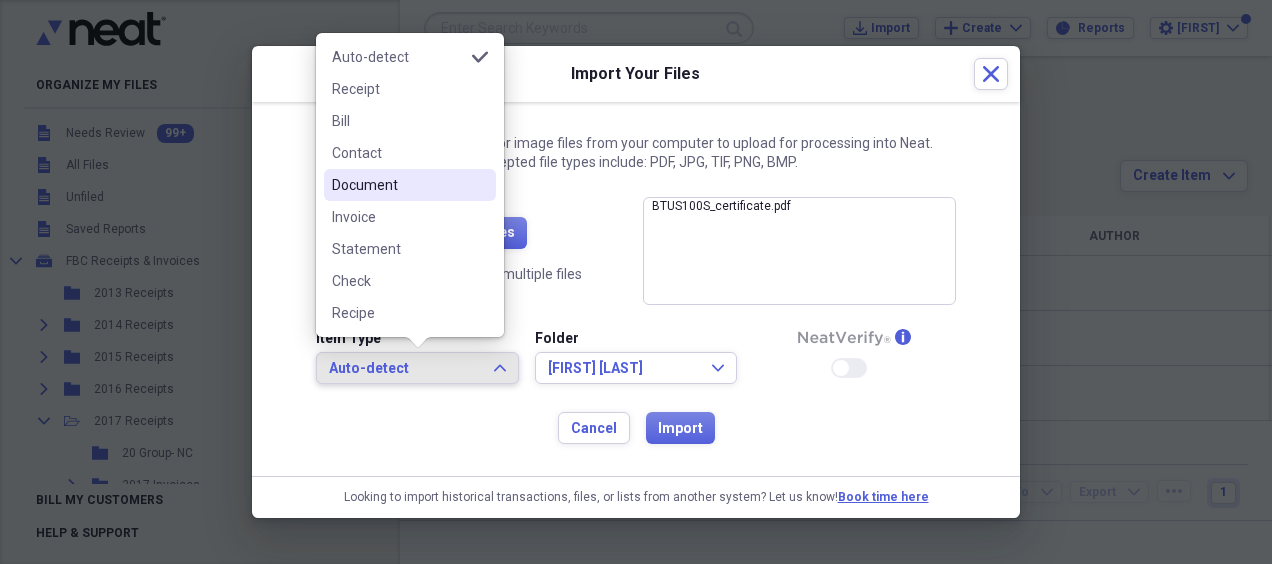 click on "Document" at bounding box center (410, 185) 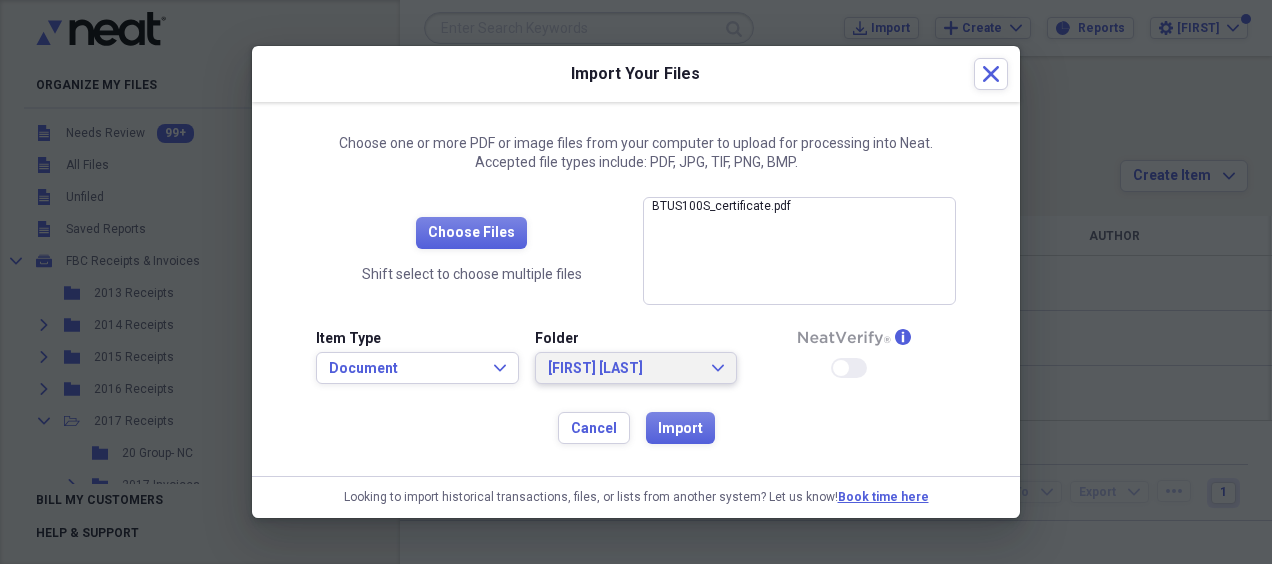 click on "[FIRST] [LAST] Expand" at bounding box center (636, 369) 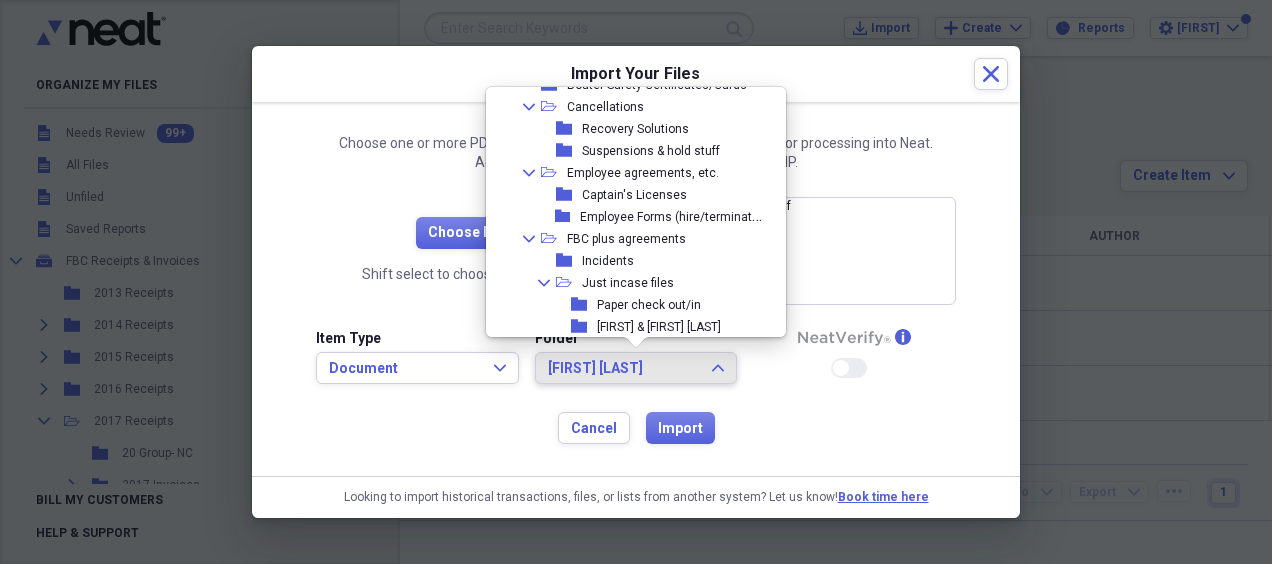scroll, scrollTop: 3398, scrollLeft: 0, axis: vertical 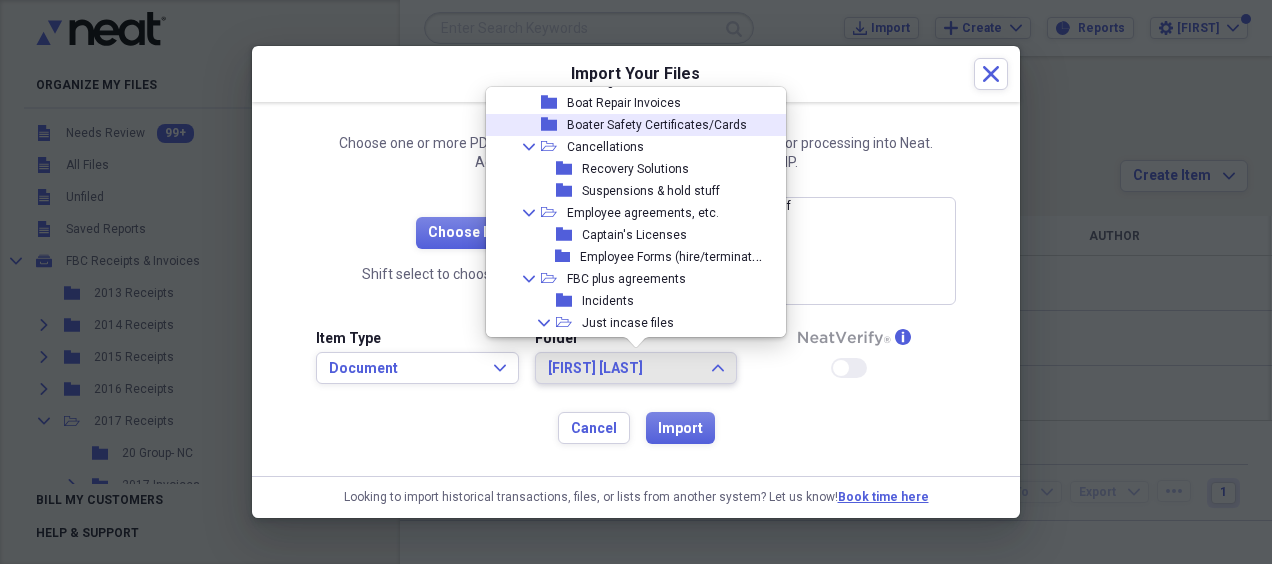 click on "Boater Safety Certificates/Cards" at bounding box center [657, 125] 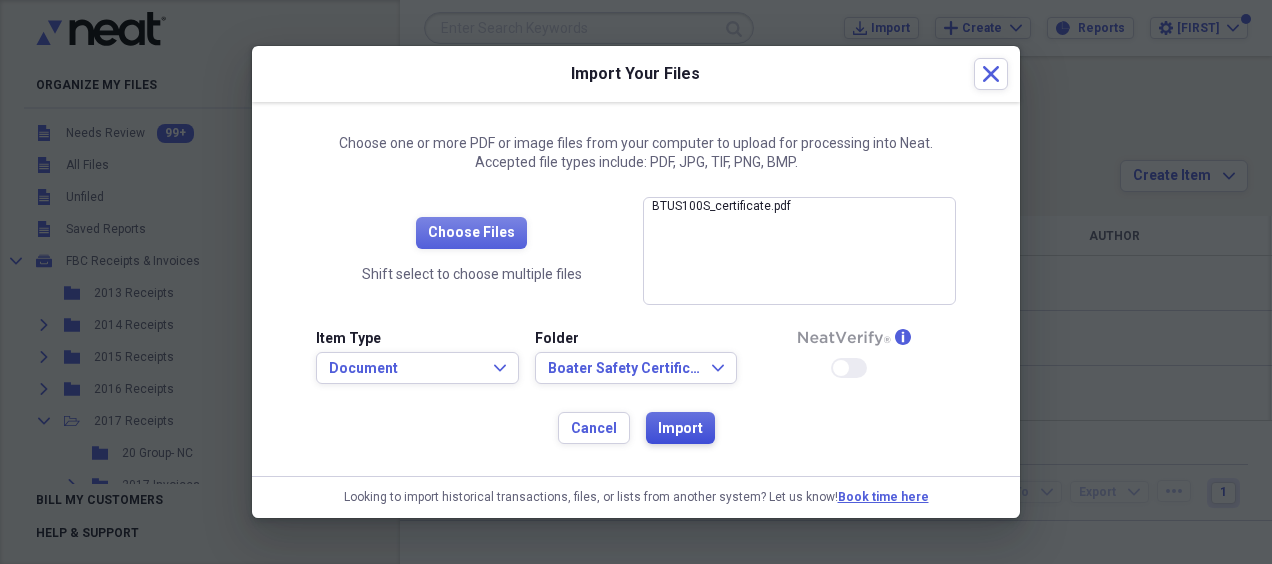 click on "Import" at bounding box center (680, 429) 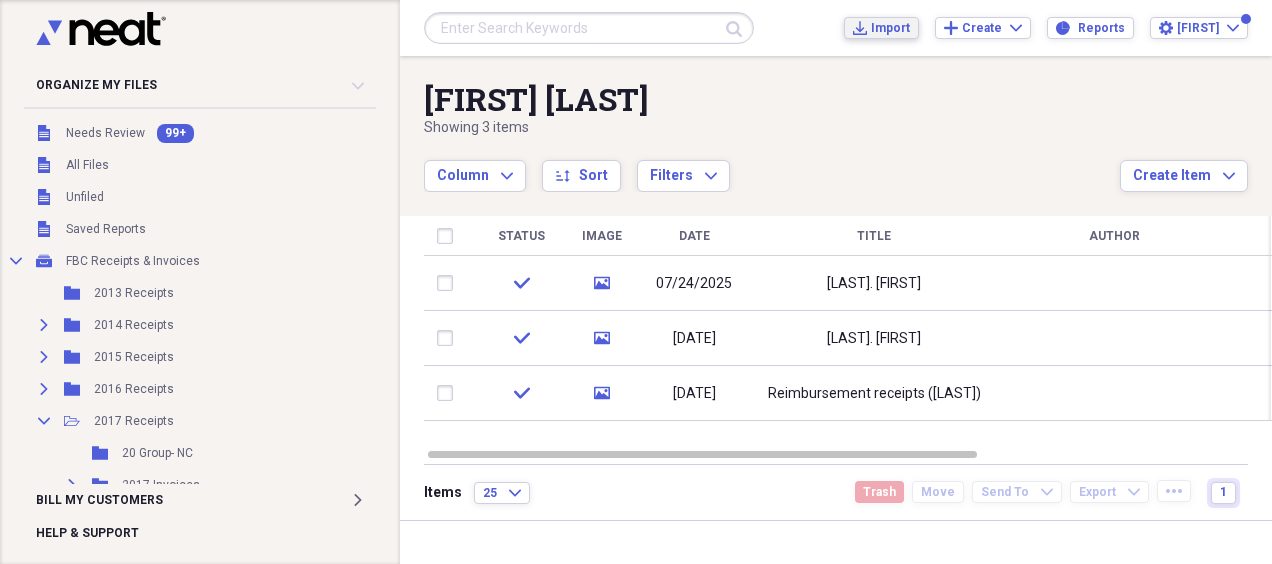 click on "Import" at bounding box center (890, 28) 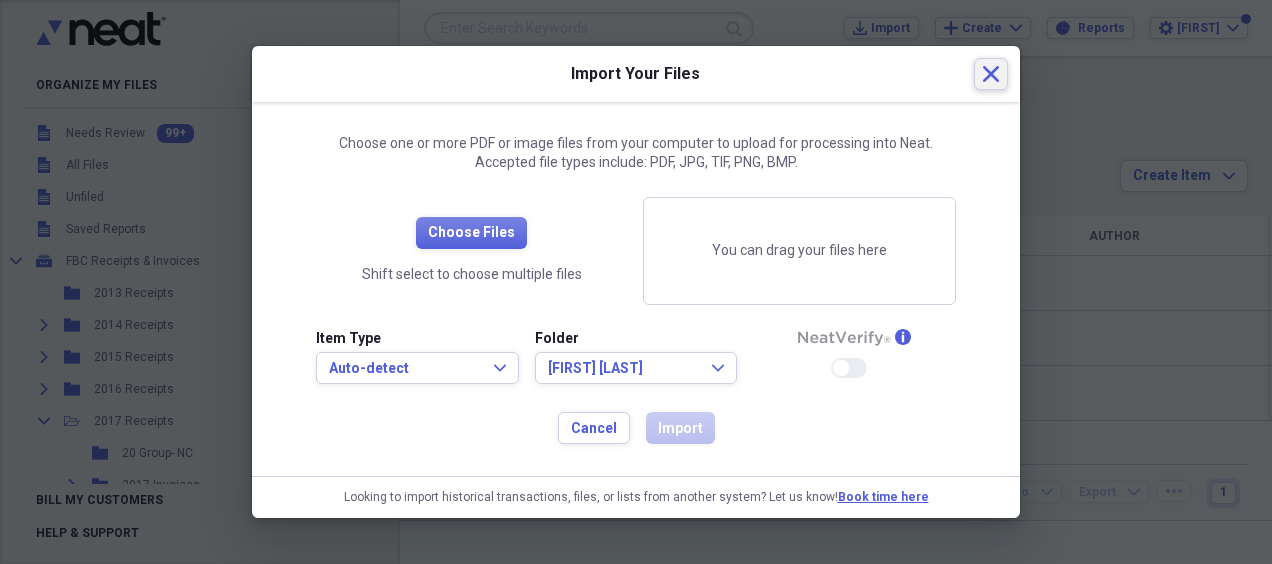 click on "Close" 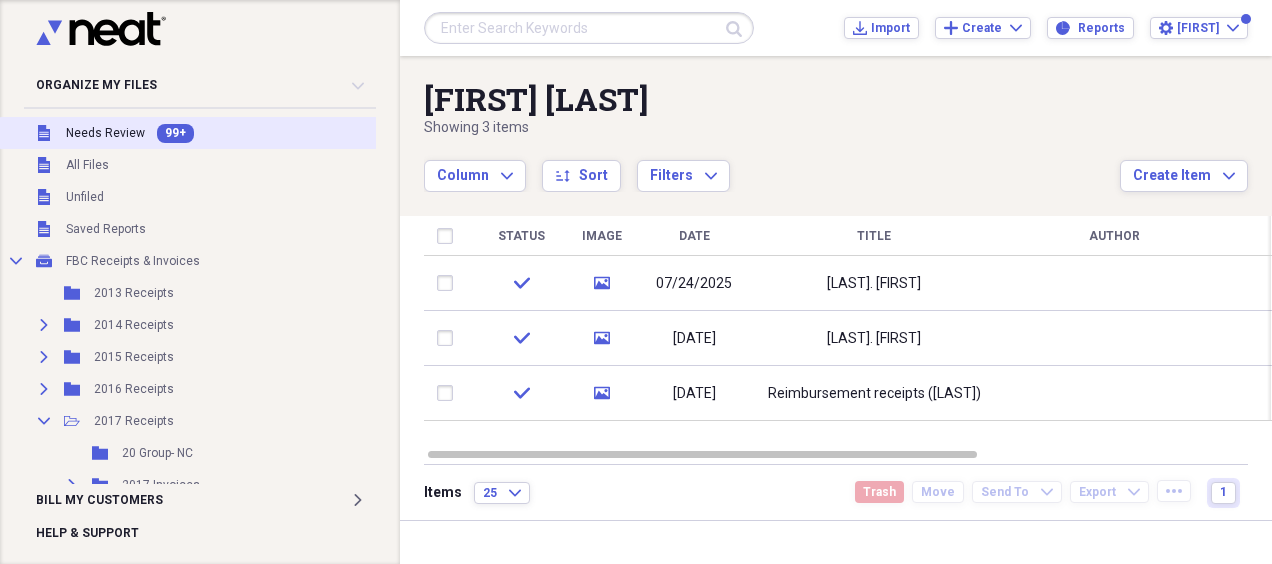 click on "Needs Review" at bounding box center [105, 133] 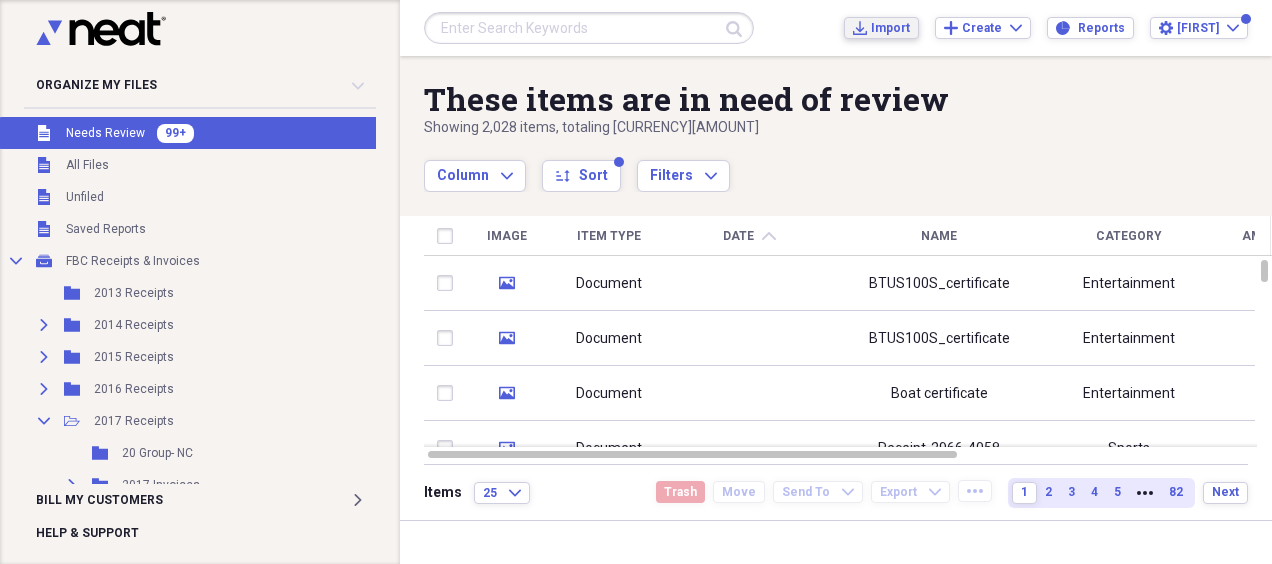 click on "Import" at bounding box center [890, 28] 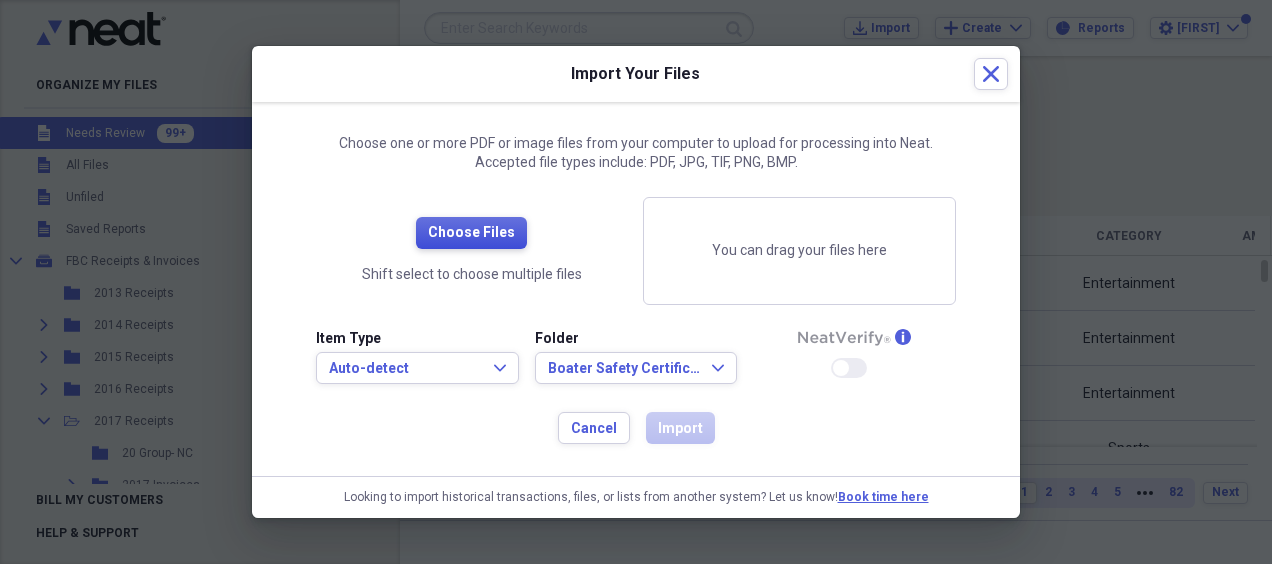 click on "Choose Files" at bounding box center [471, 233] 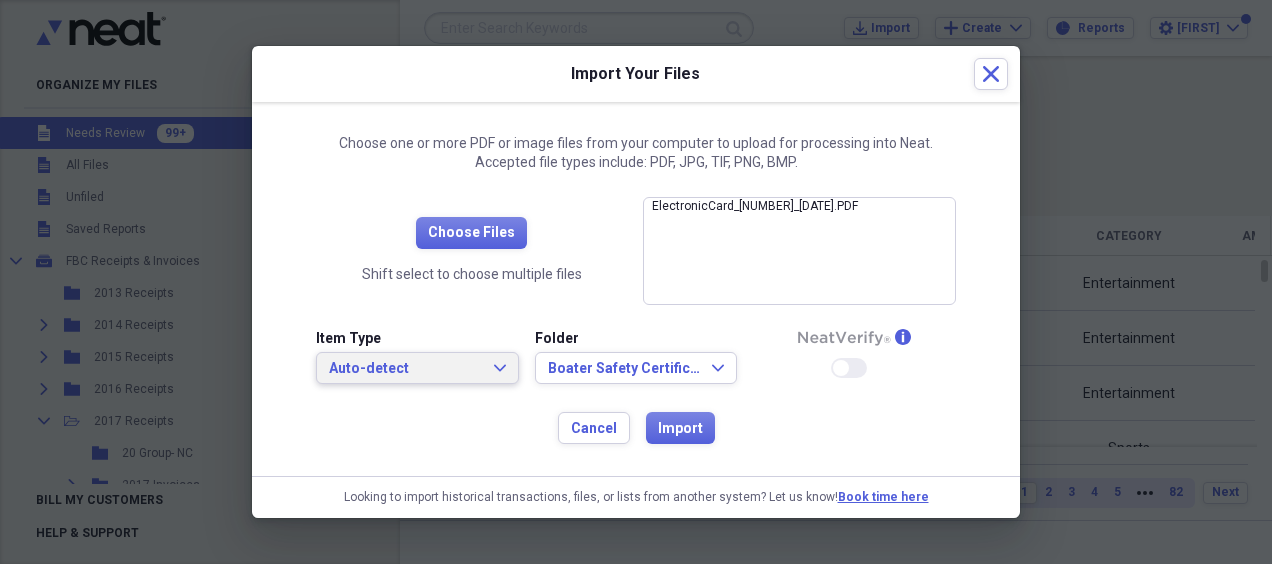 click on "Auto-detect Expand" at bounding box center (417, 368) 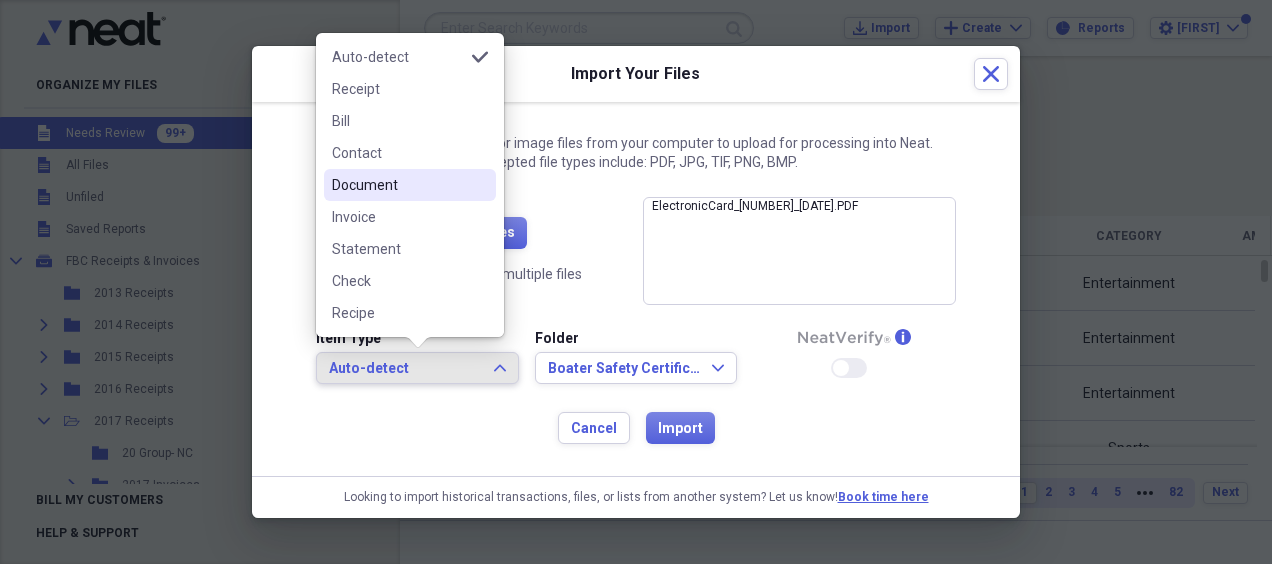 click on "Document" at bounding box center [410, 185] 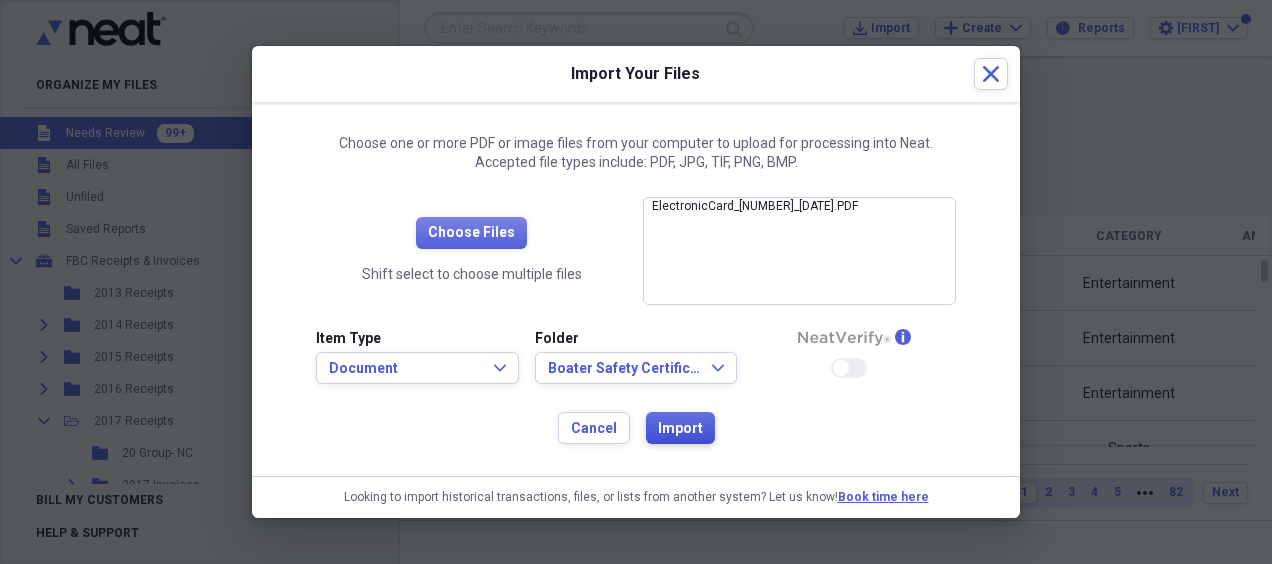 click on "Import" at bounding box center [680, 429] 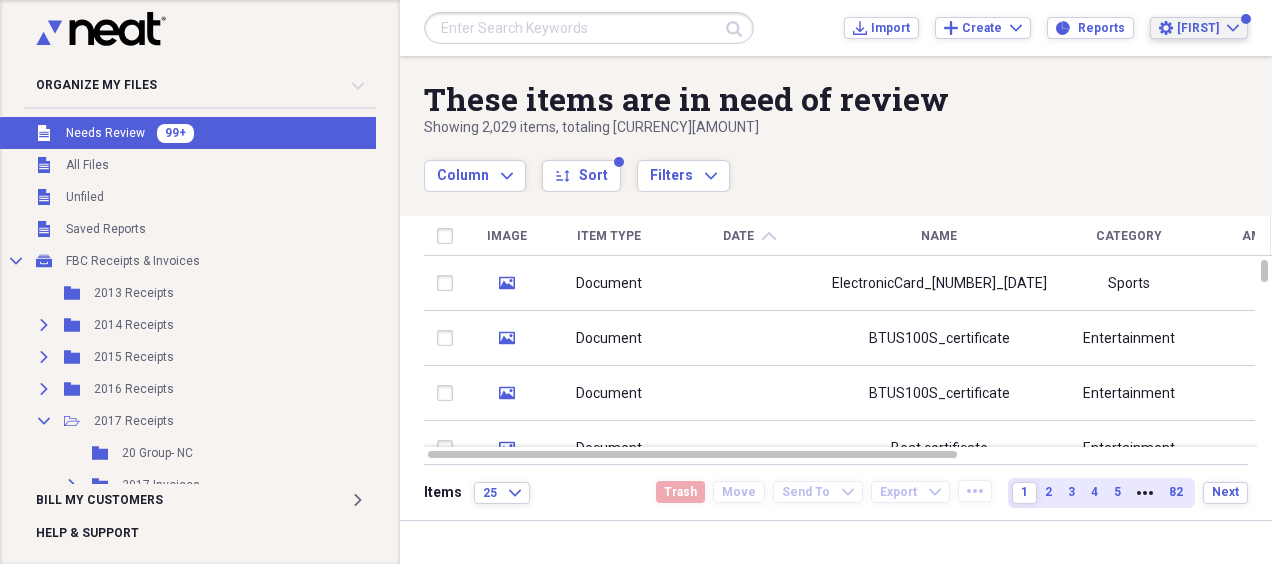 click on "Expand" 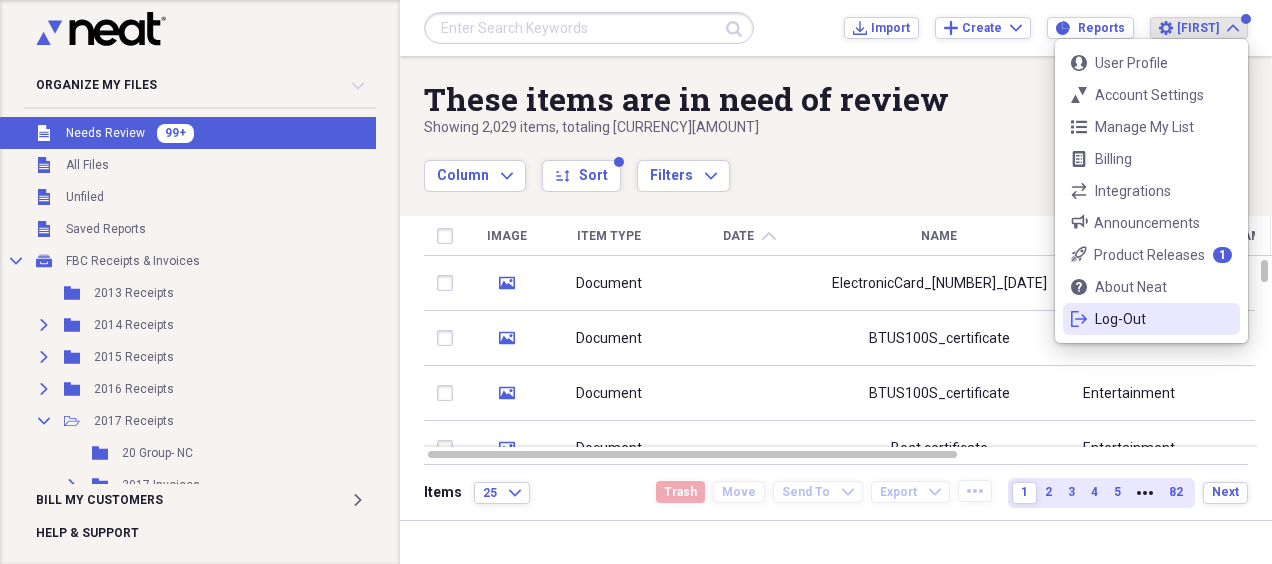click on "Log-Out" at bounding box center (1151, 319) 